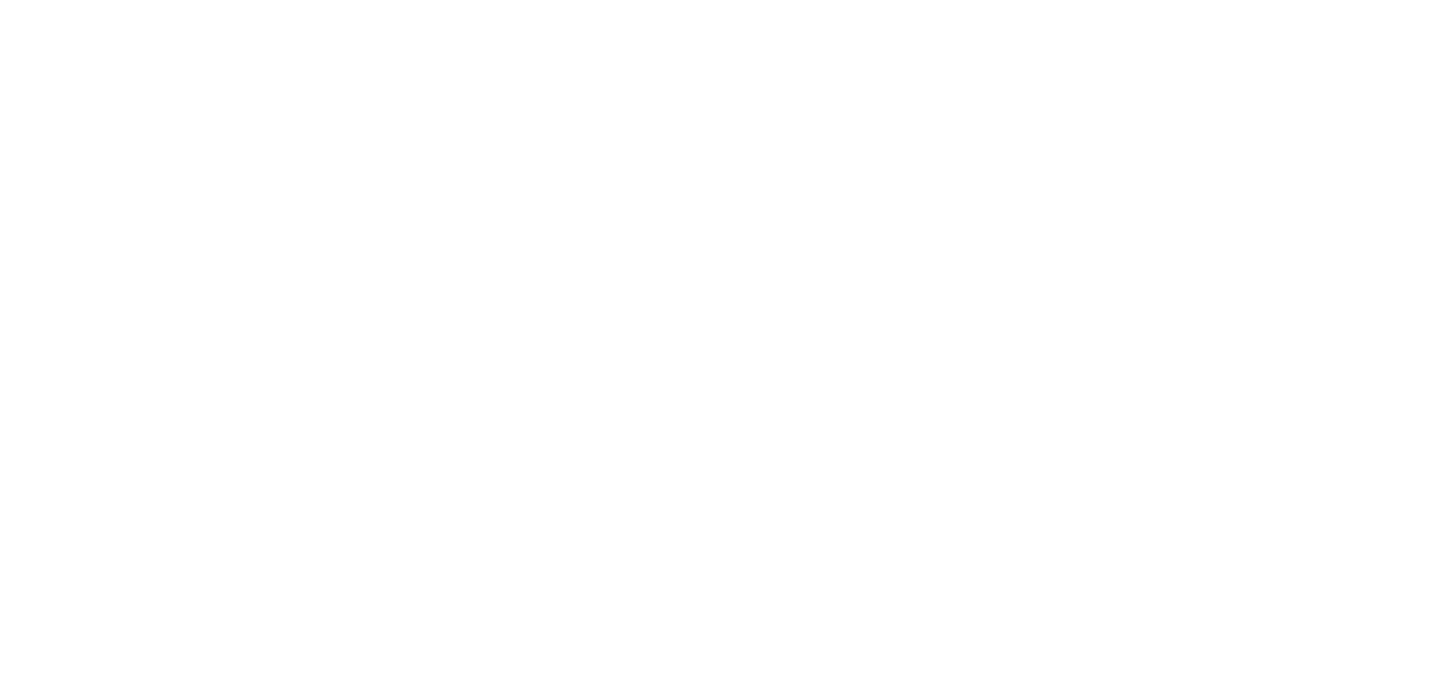scroll, scrollTop: 0, scrollLeft: 0, axis: both 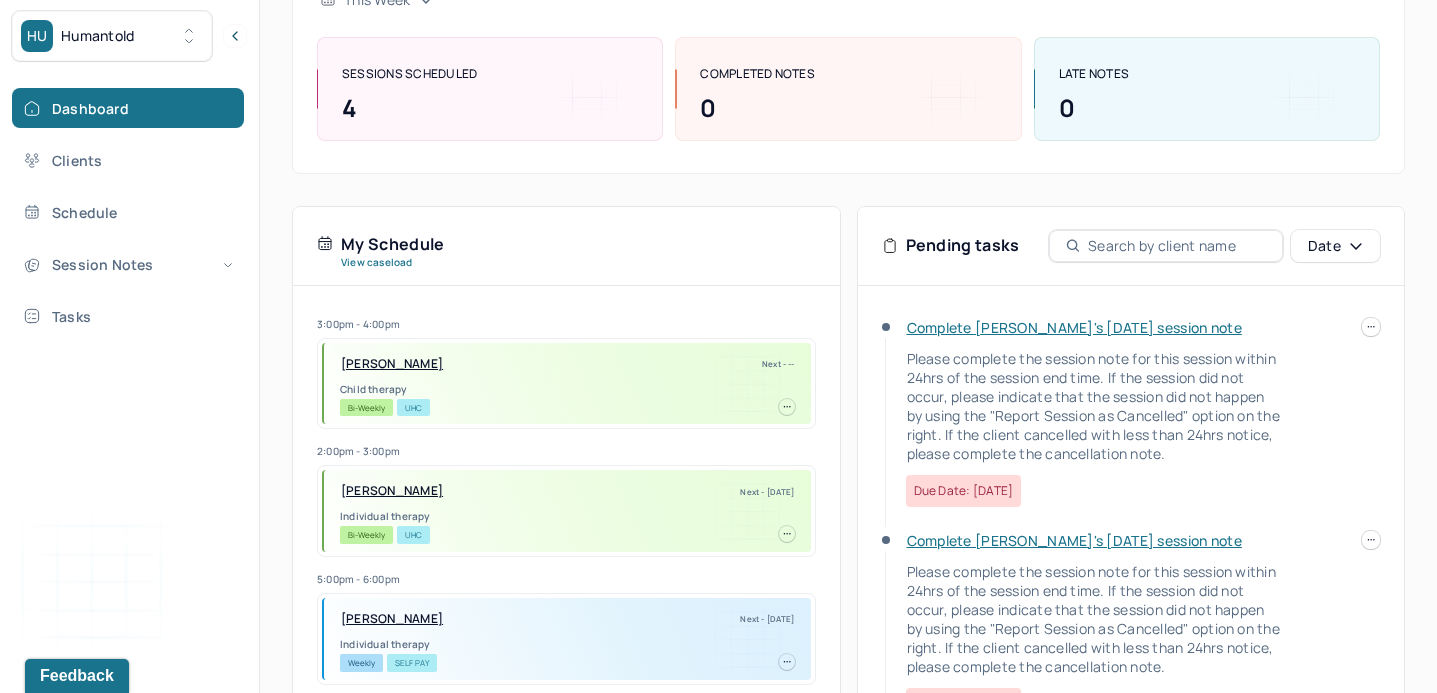click on "Complete [PERSON_NAME]'s [DATE] session note" at bounding box center (1074, 327) 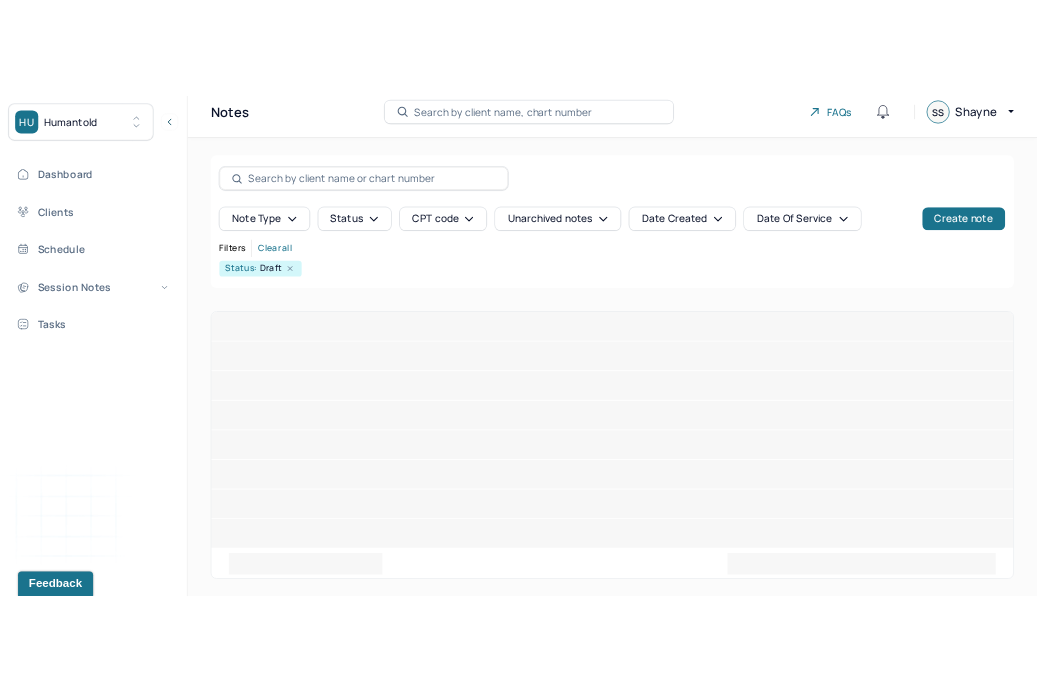 scroll, scrollTop: 0, scrollLeft: 0, axis: both 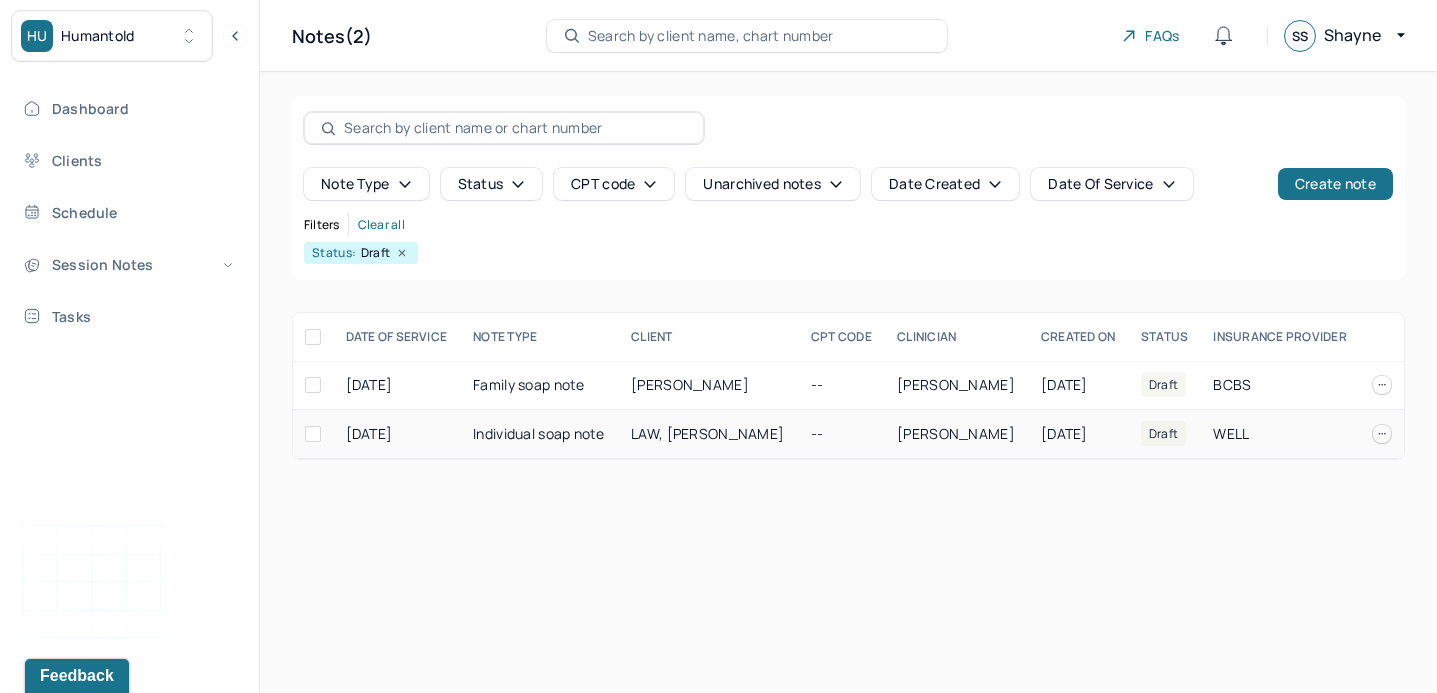 click on "Individual soap note" at bounding box center [540, 434] 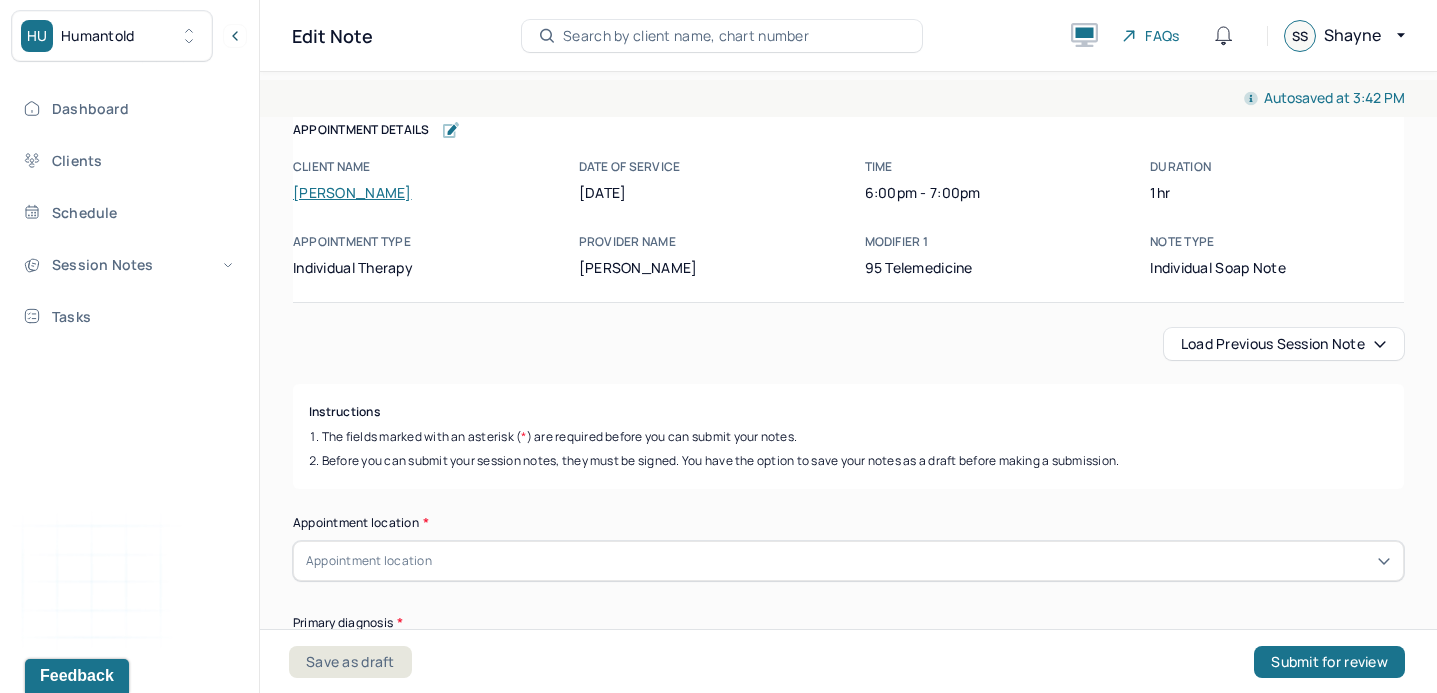 click on "HU Humantold" at bounding box center (129, 36) 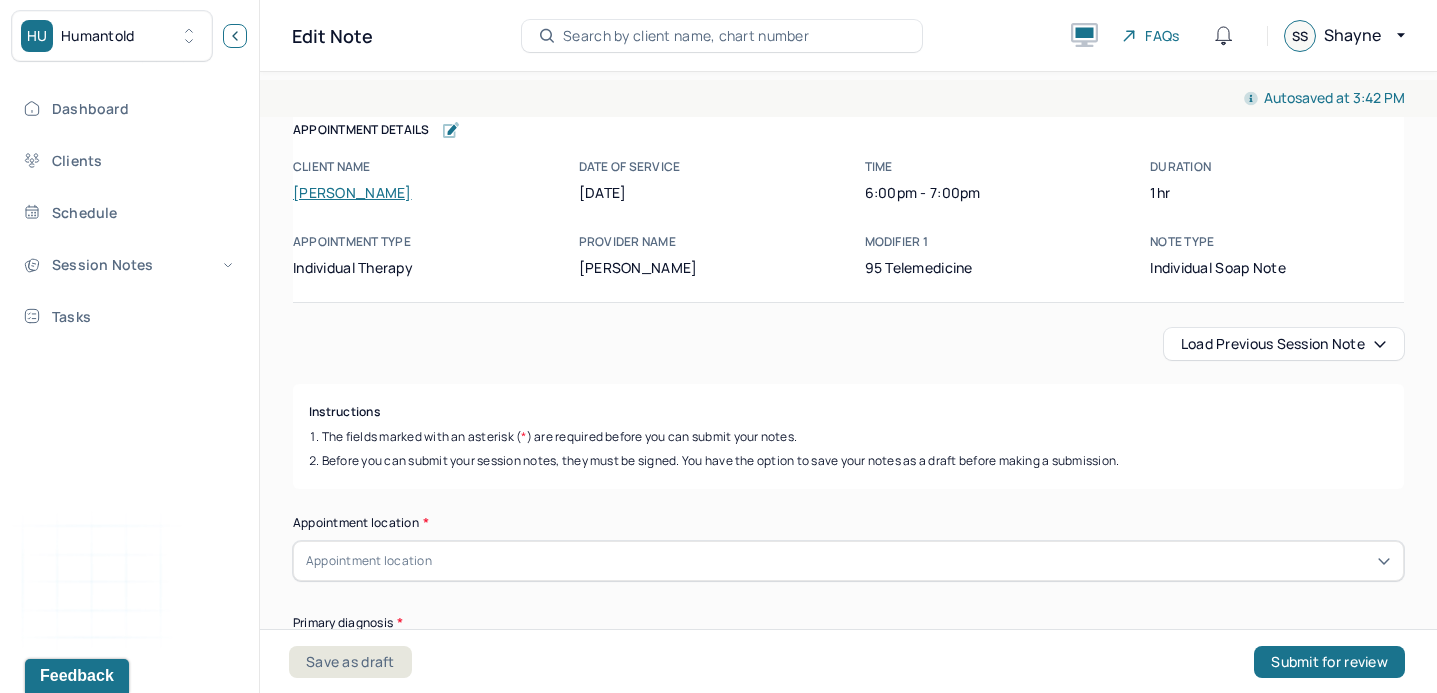 click 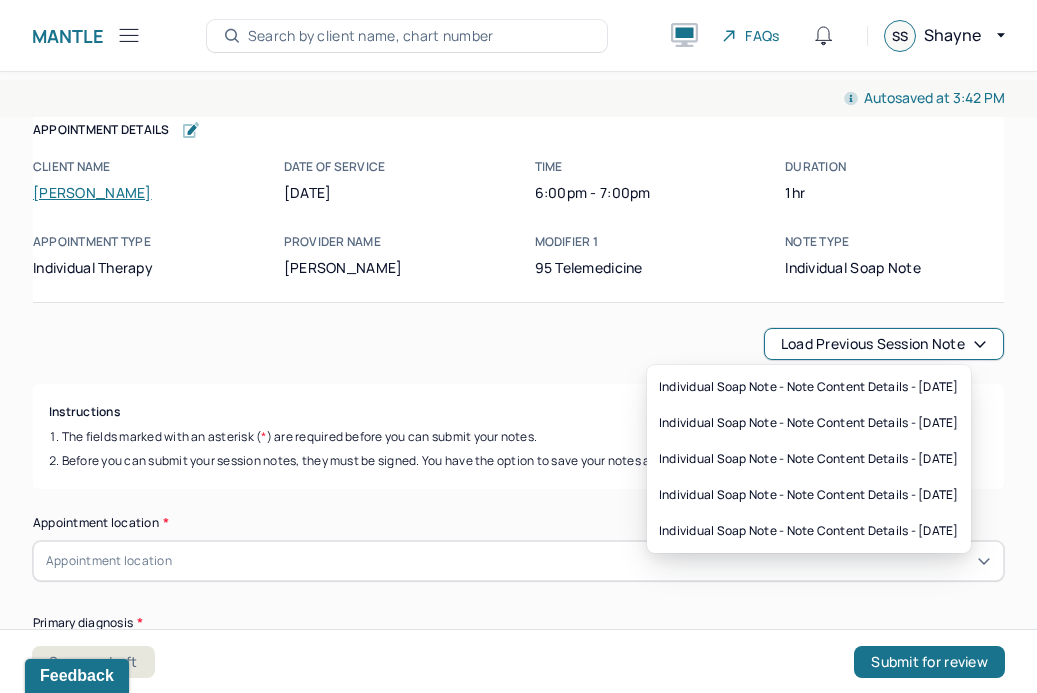 click on "Load previous session note" at bounding box center (884, 344) 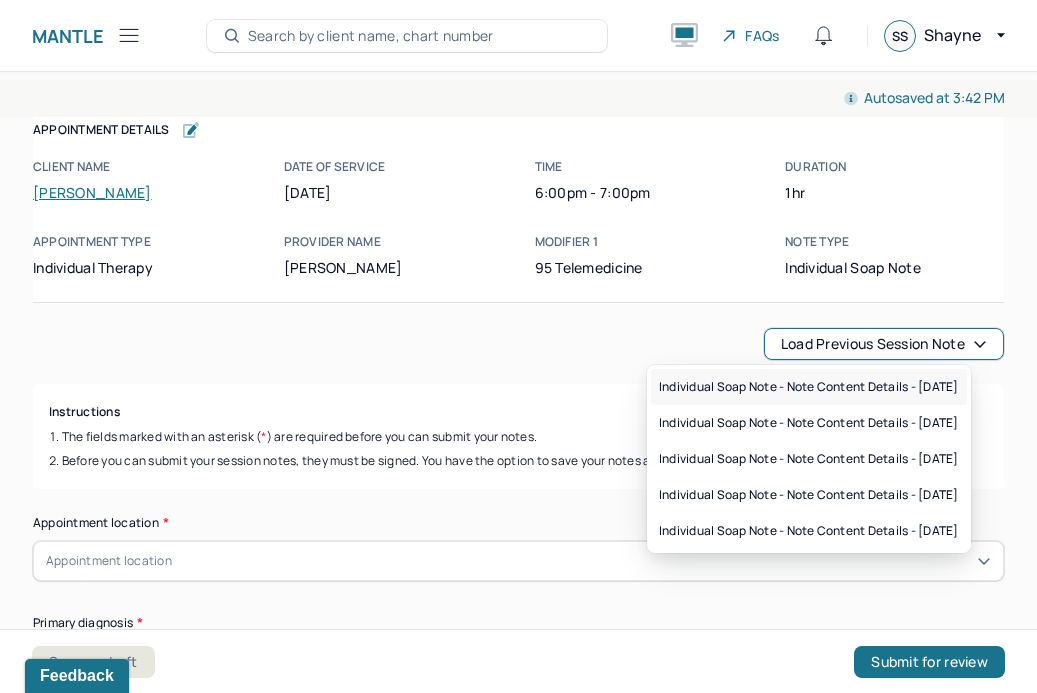 click on "Individual soap note   - Note content Details -   [DATE]" at bounding box center [809, 387] 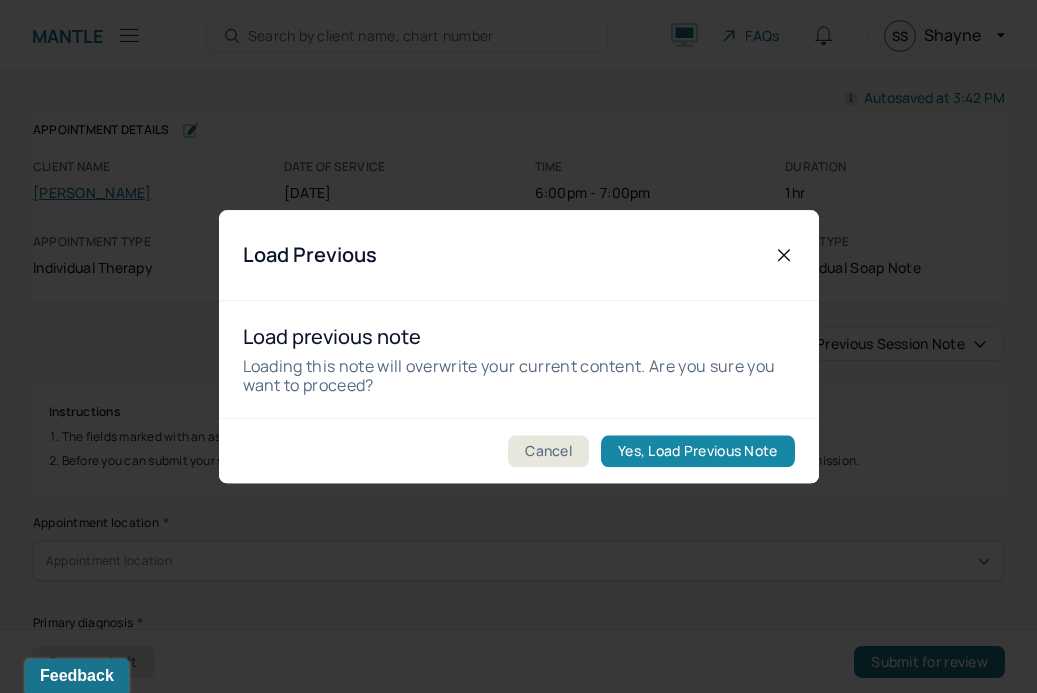 click on "Yes, Load Previous Note" at bounding box center (697, 451) 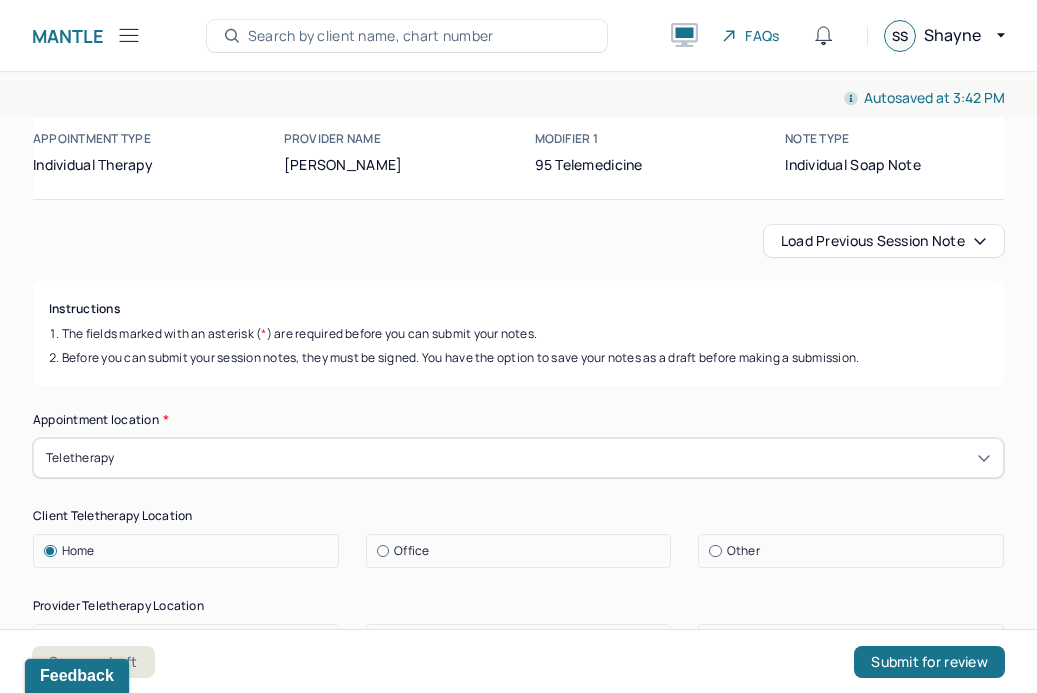scroll, scrollTop: 65, scrollLeft: 0, axis: vertical 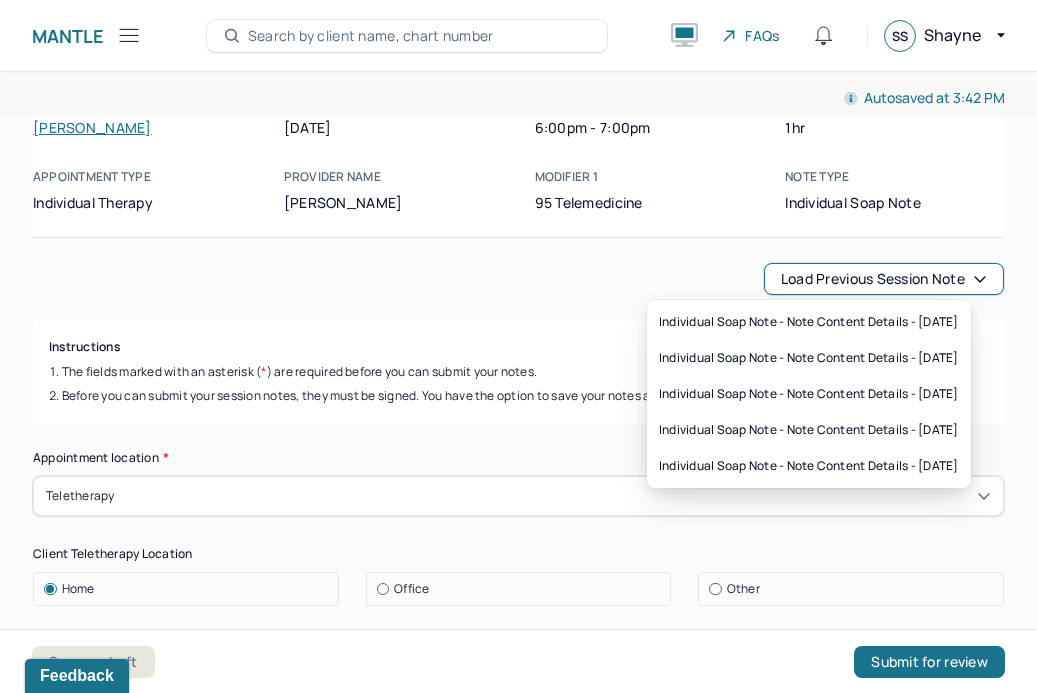 click on "Load previous session note" at bounding box center (884, 279) 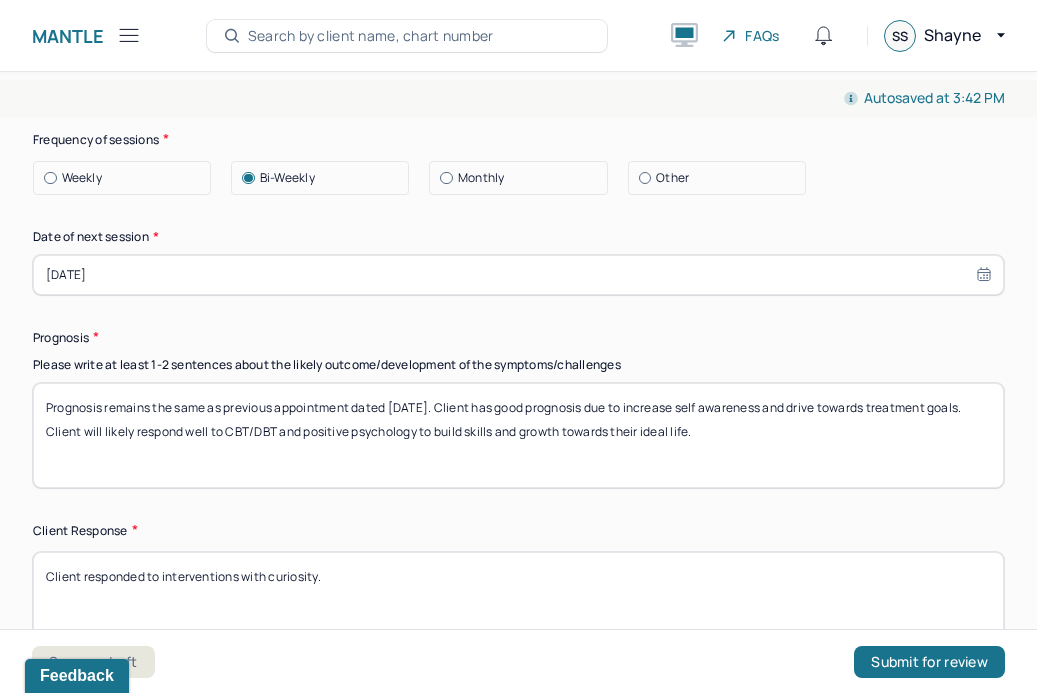 scroll, scrollTop: 2773, scrollLeft: 0, axis: vertical 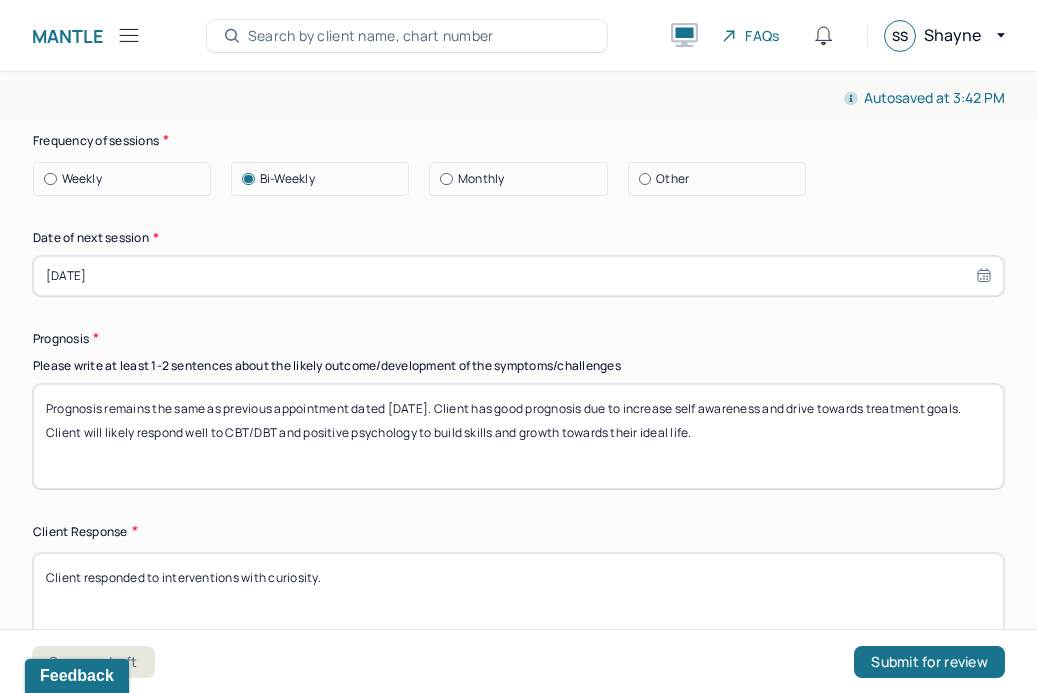 click on "Prognosis remains the same as previous appointment dated [DATE]. Client has good prognosis due to increase self awareness and drive towards treatment goals. Client will likely respond well to CBT/DBT and positive psychology to build skills and growth towards their ideal life." at bounding box center [518, 436] 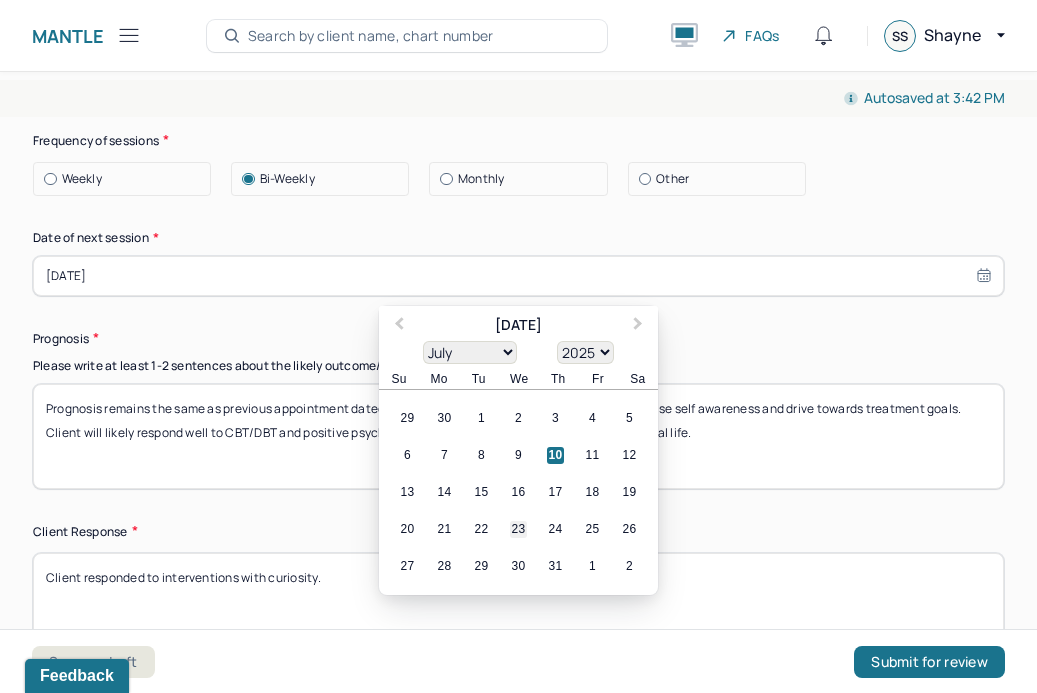 click on "23" at bounding box center [518, 529] 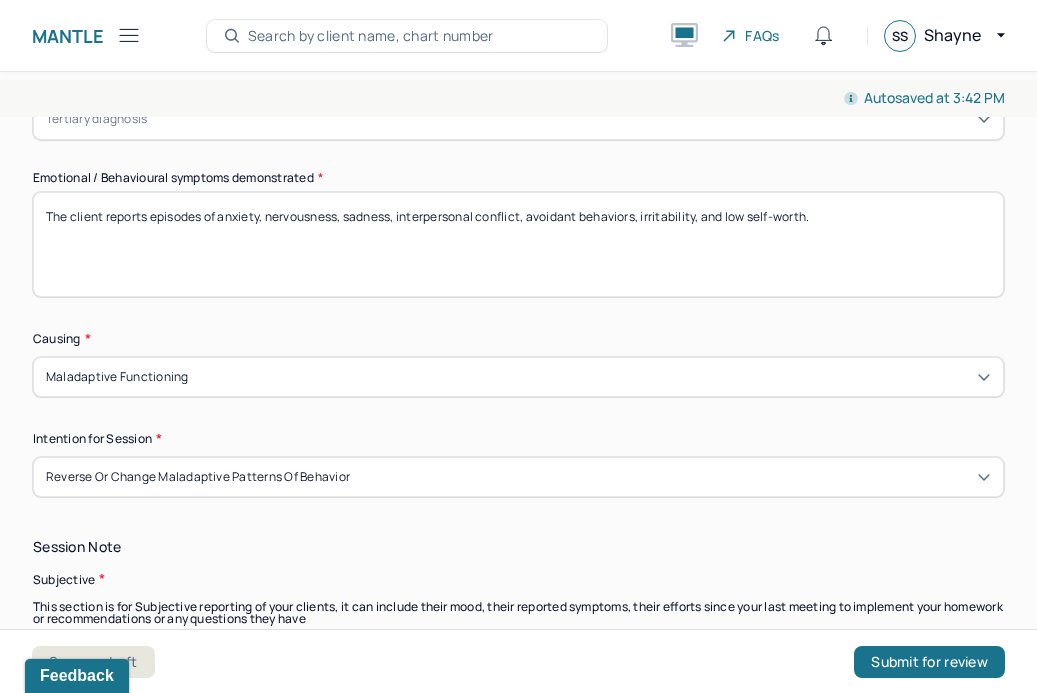 scroll, scrollTop: 941, scrollLeft: 0, axis: vertical 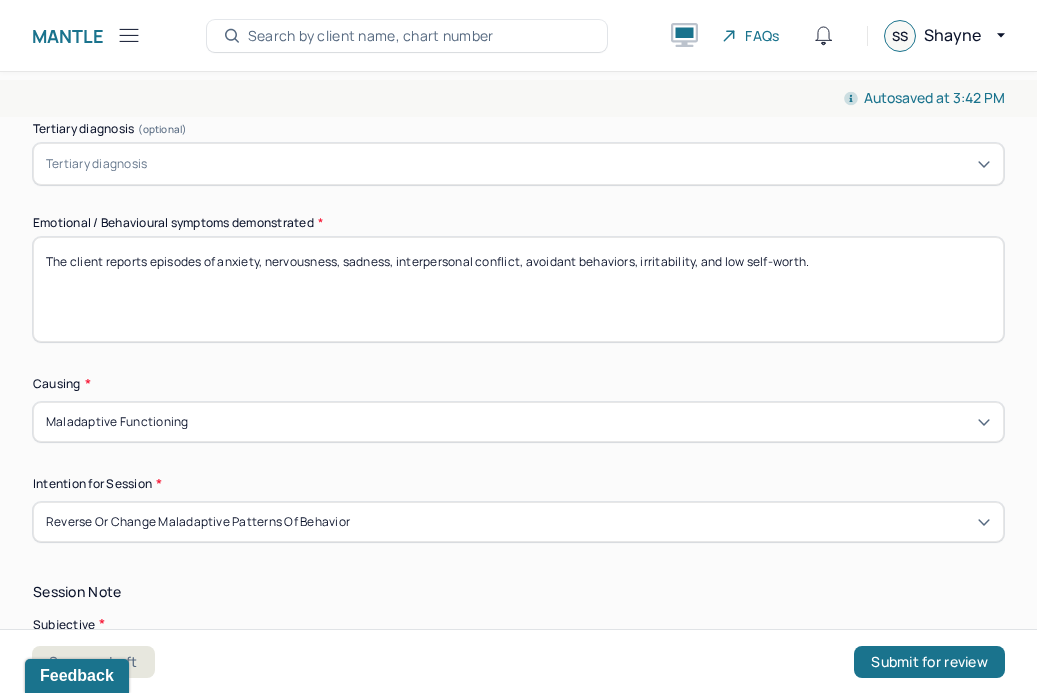 drag, startPoint x: 869, startPoint y: 264, endPoint x: 228, endPoint y: 244, distance: 641.31195 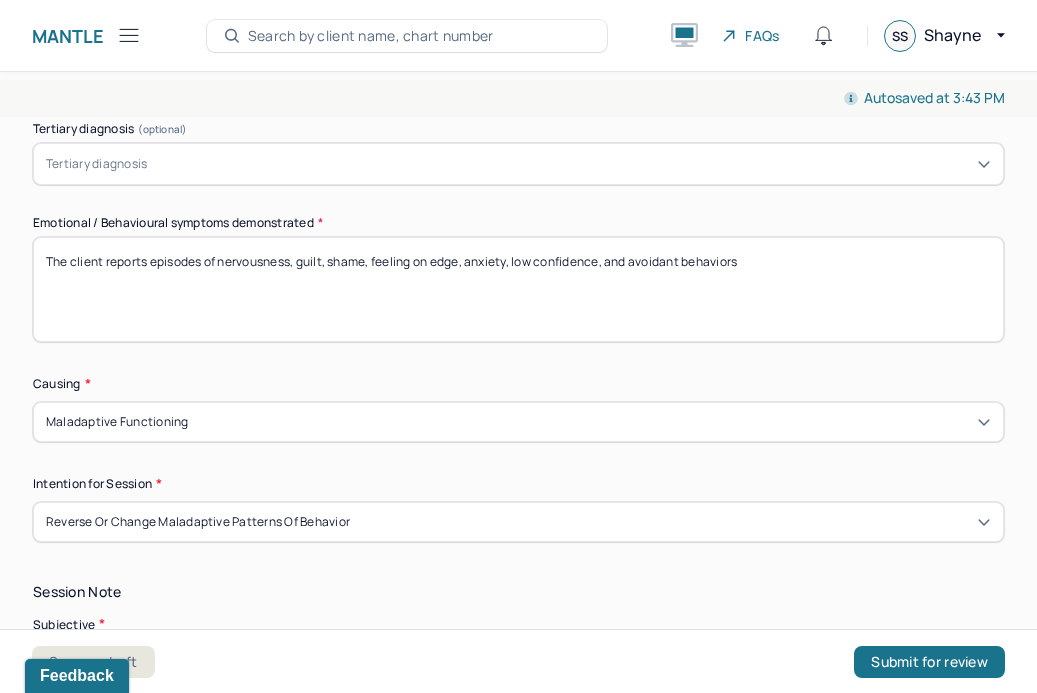 type on "The client reports episodes of nervousness, guilt, shame, feeling on edge, anxiety, low confidence, and avoidant behaviors" 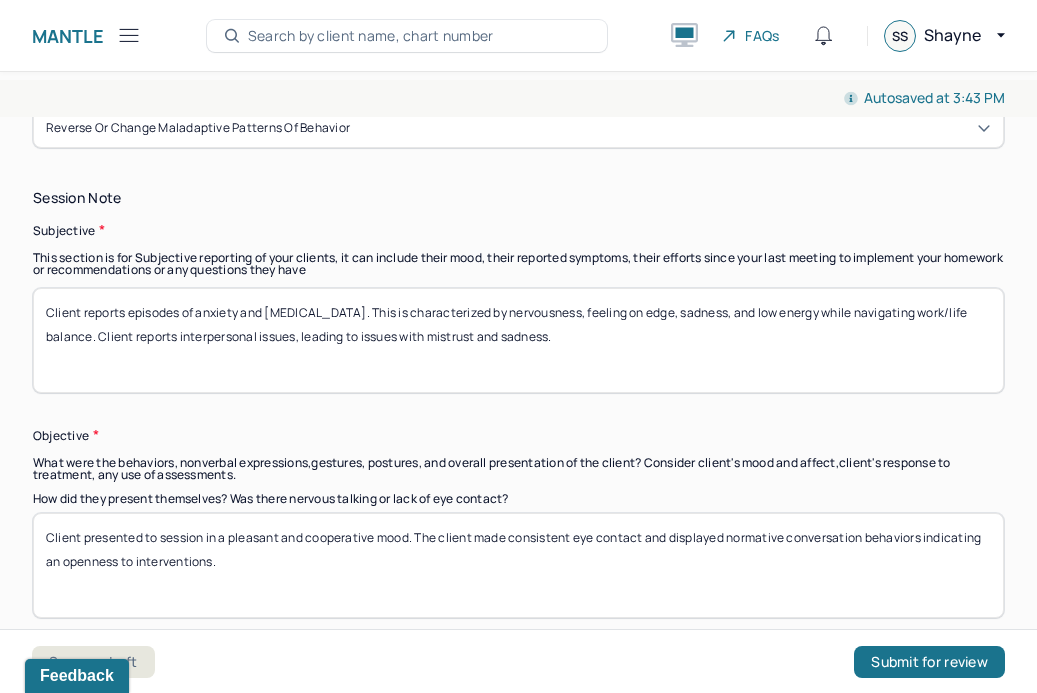 scroll, scrollTop: 1360, scrollLeft: 0, axis: vertical 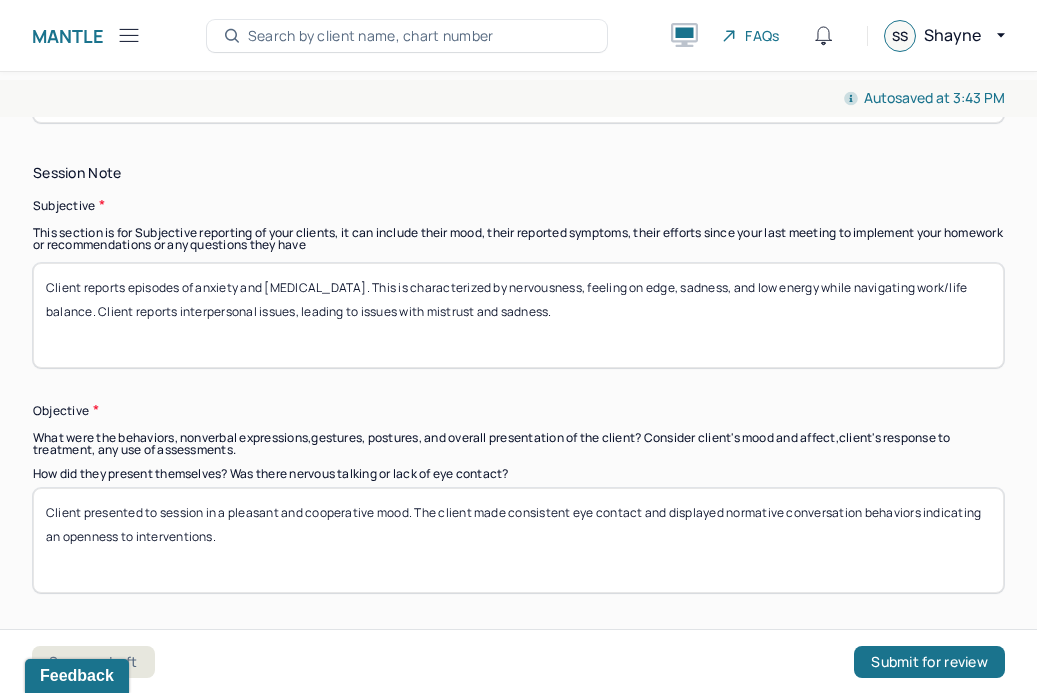 drag, startPoint x: 988, startPoint y: 281, endPoint x: 476, endPoint y: 283, distance: 512.0039 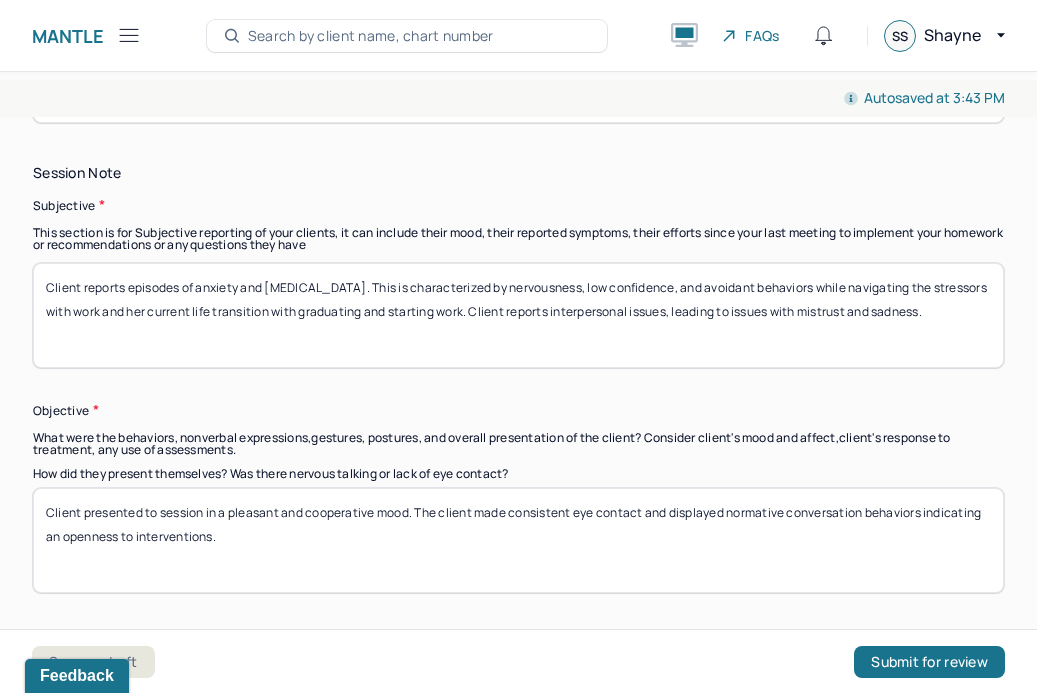 drag, startPoint x: 957, startPoint y: 316, endPoint x: 709, endPoint y: 319, distance: 248.01814 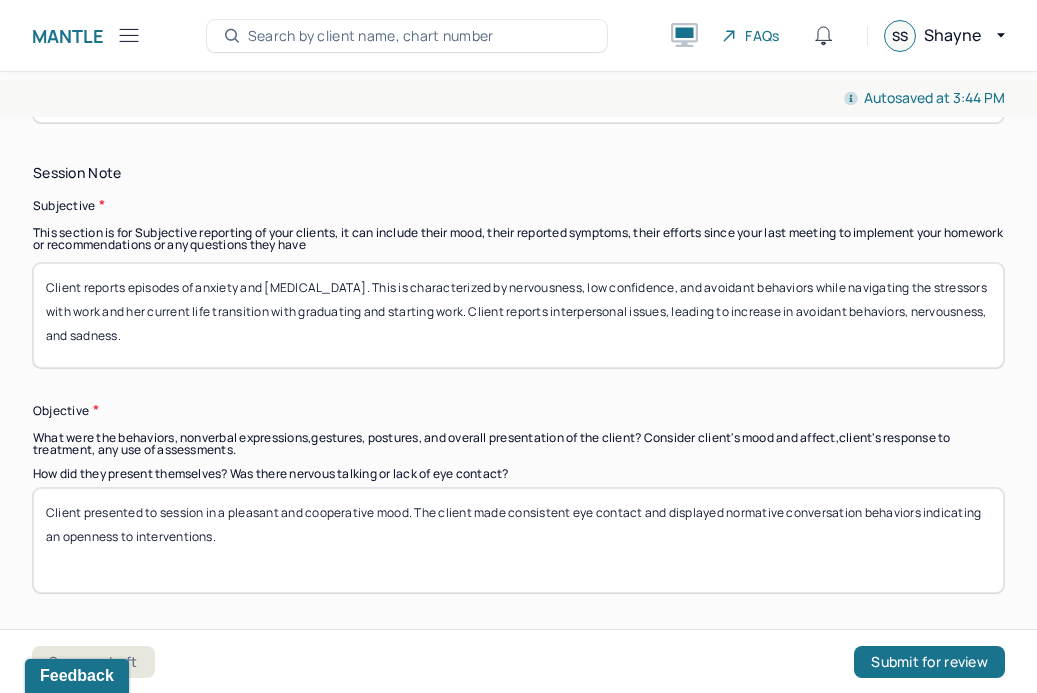 scroll, scrollTop: 1390, scrollLeft: 0, axis: vertical 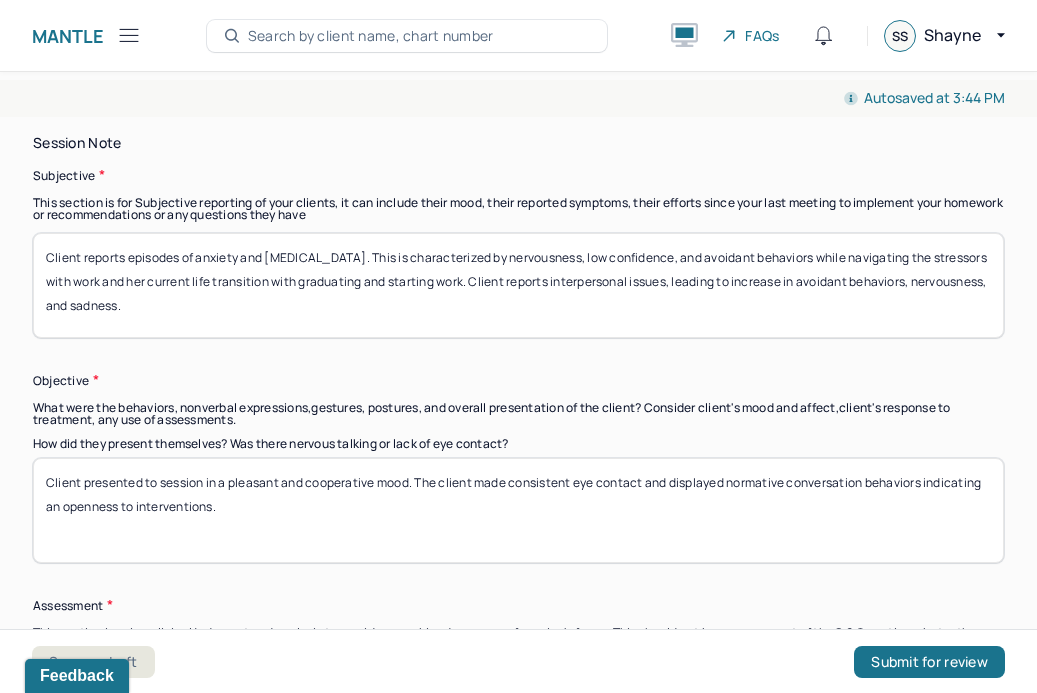 type on "Client reports episodes of anxiety and [MEDICAL_DATA]. This is characterized by nervousness, low confidence, and avoidant behaviors while navigating the stressors with work and her current life transition with graduating and starting work. Client reports interpersonal issues, leading to increase in avoidant behaviors, nervousness, and sadness." 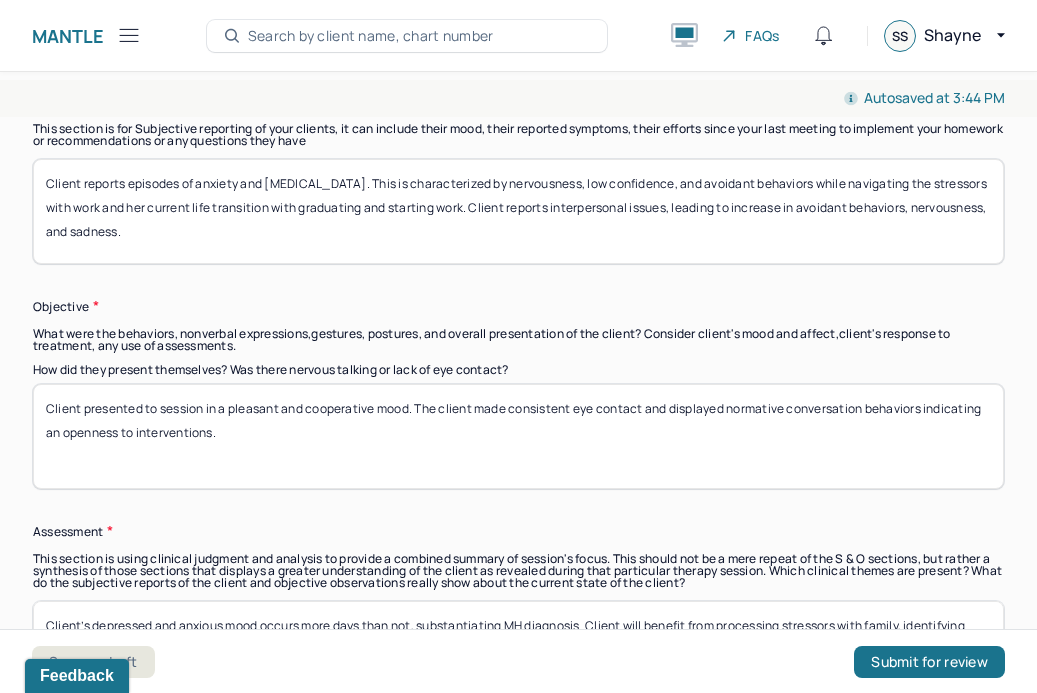 scroll, scrollTop: 1499, scrollLeft: 0, axis: vertical 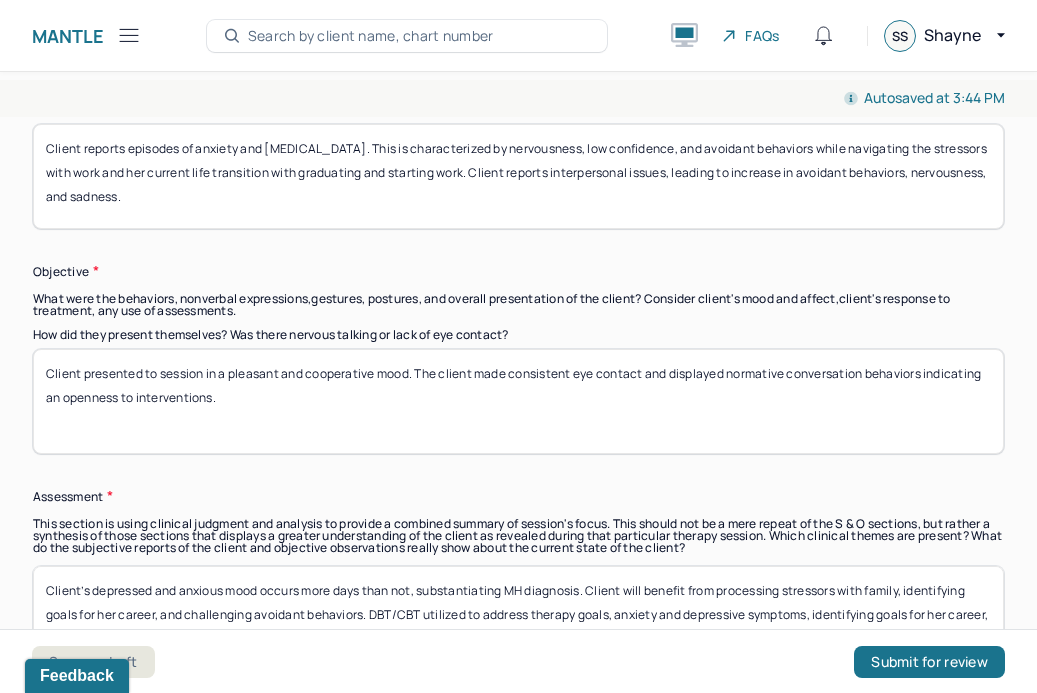 drag, startPoint x: 236, startPoint y: 399, endPoint x: -44, endPoint y: 361, distance: 282.5668 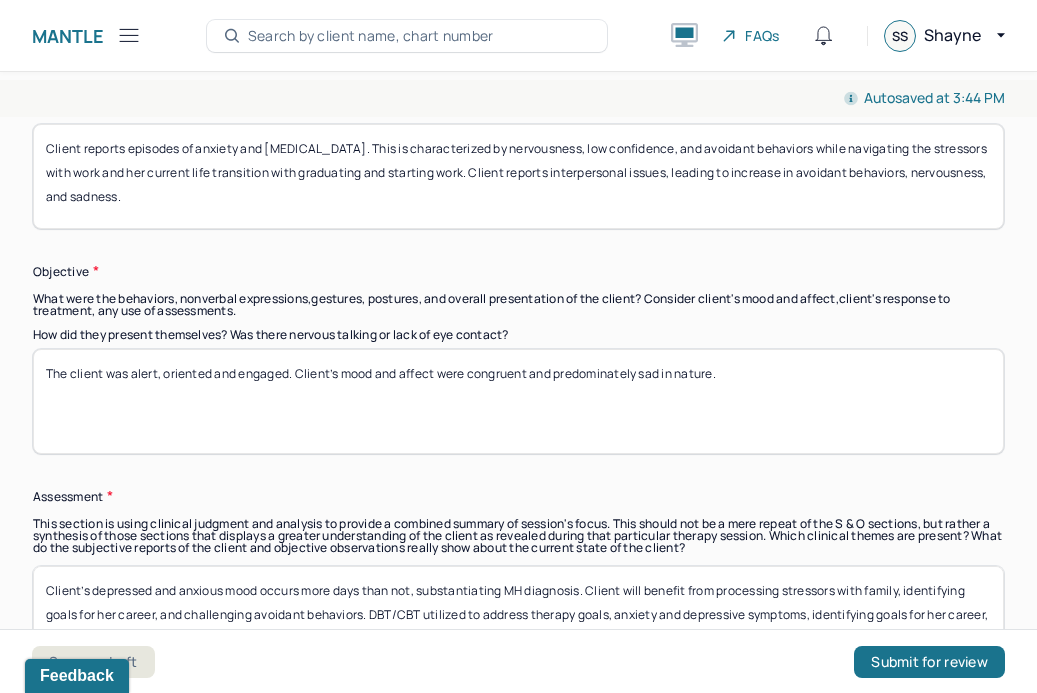 click on "Client presented to session in a pleasant and cooperative mood. The client made consistent eye contact and displayed normative conversation behaviors indicating an openness to interventions." at bounding box center [518, 401] 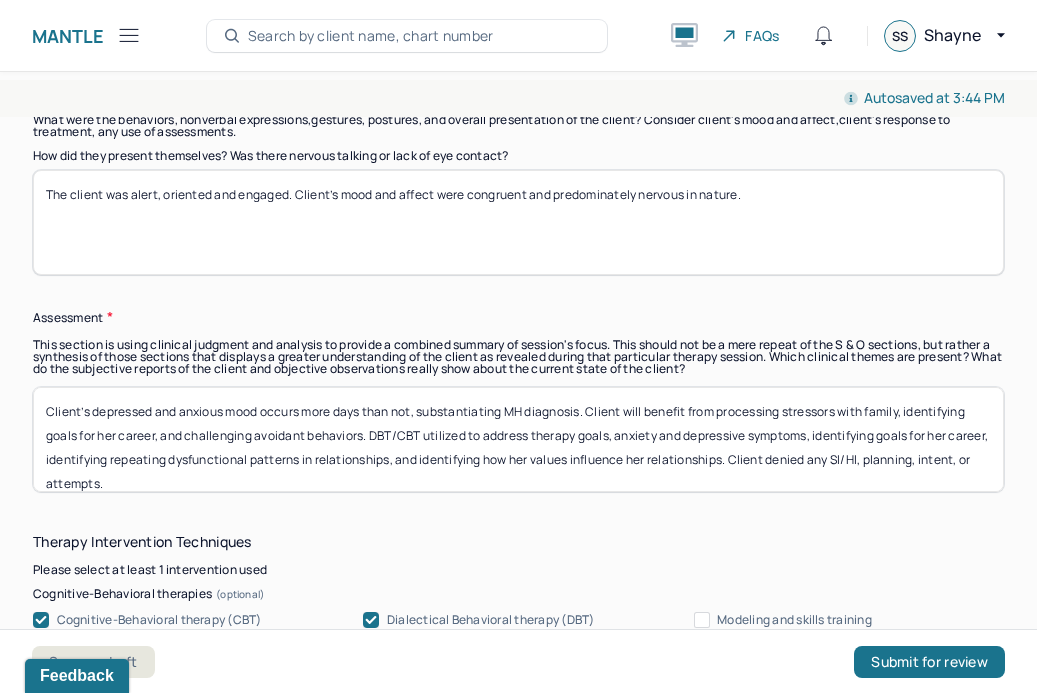 scroll, scrollTop: 1698, scrollLeft: 0, axis: vertical 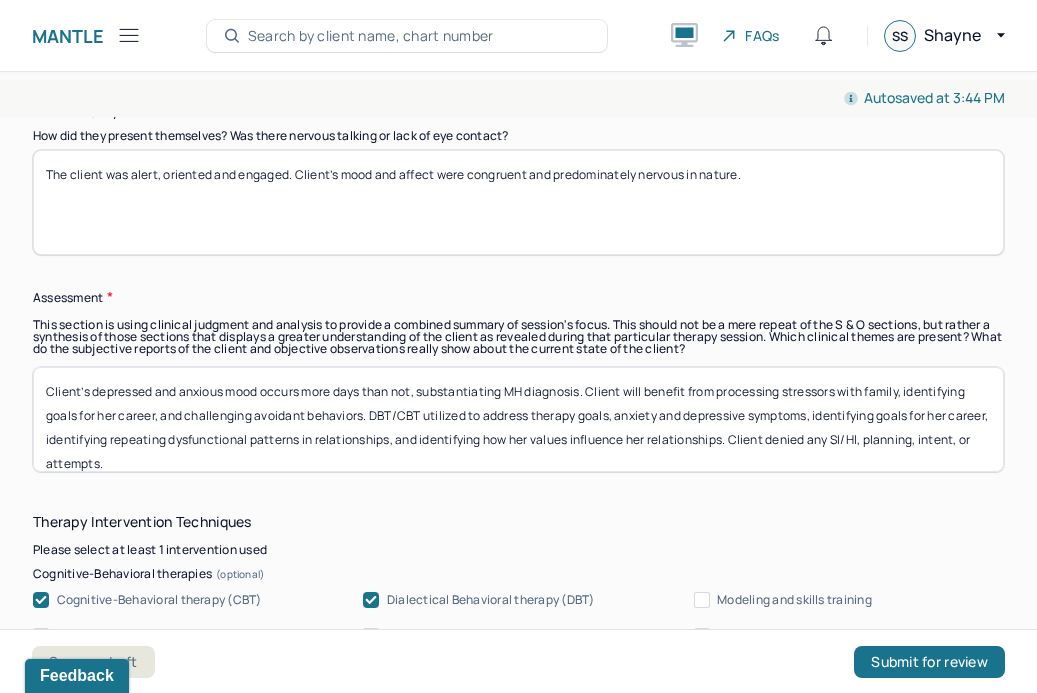 type on "The client was alert, oriented and engaged. Client’s mood and affect were congruent and predominately nervous in nature." 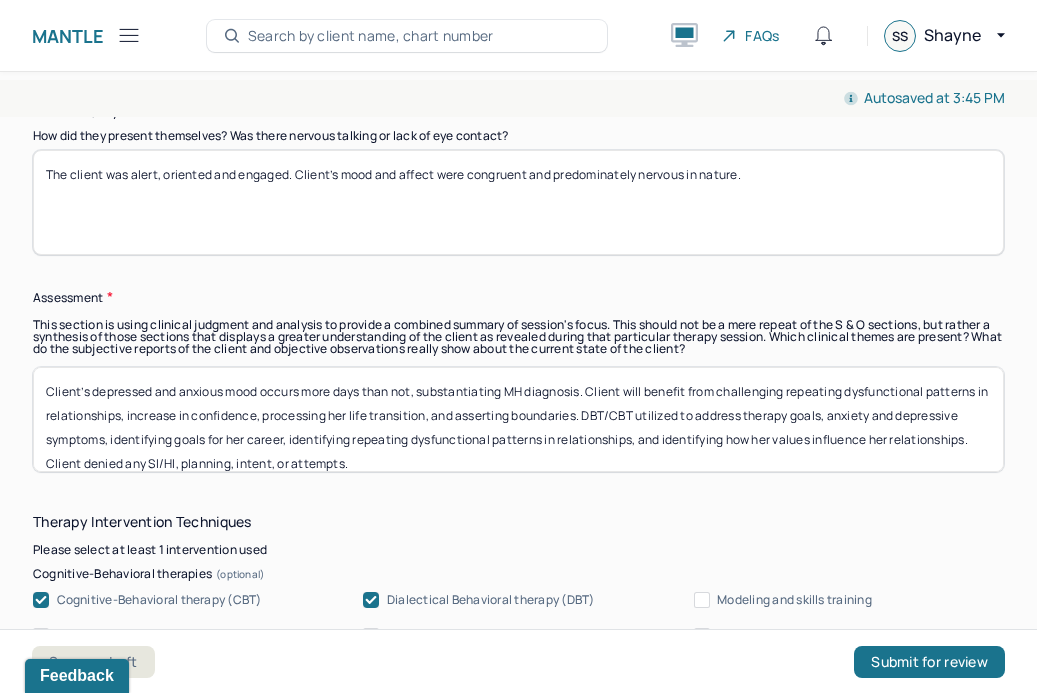 scroll, scrollTop: 11, scrollLeft: 0, axis: vertical 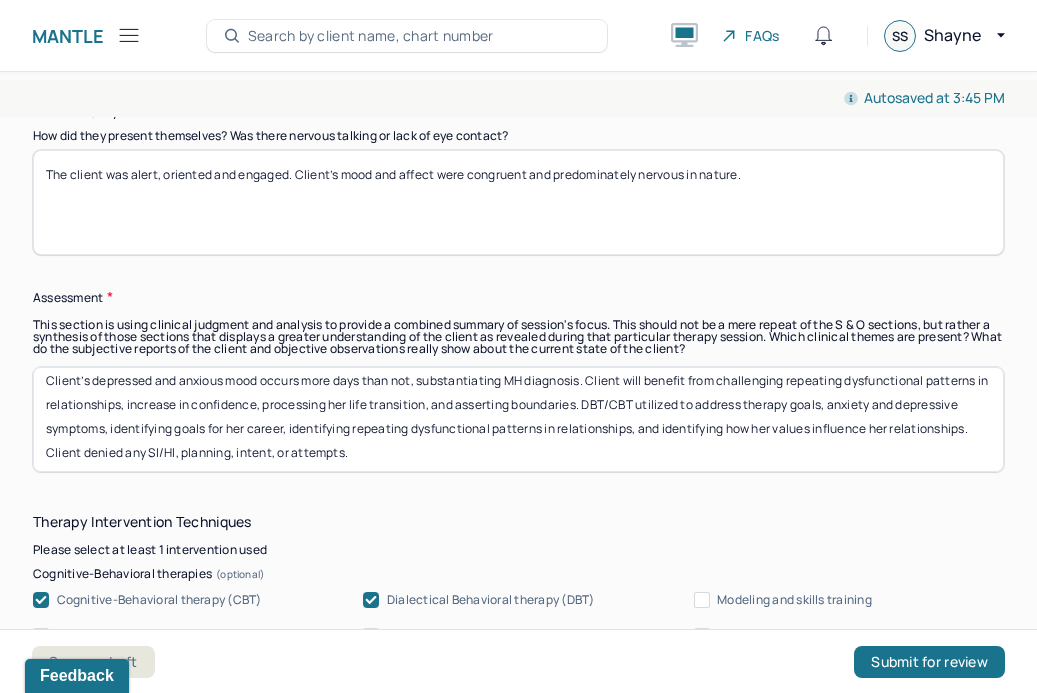 drag, startPoint x: 980, startPoint y: 426, endPoint x: 122, endPoint y: 413, distance: 858.09845 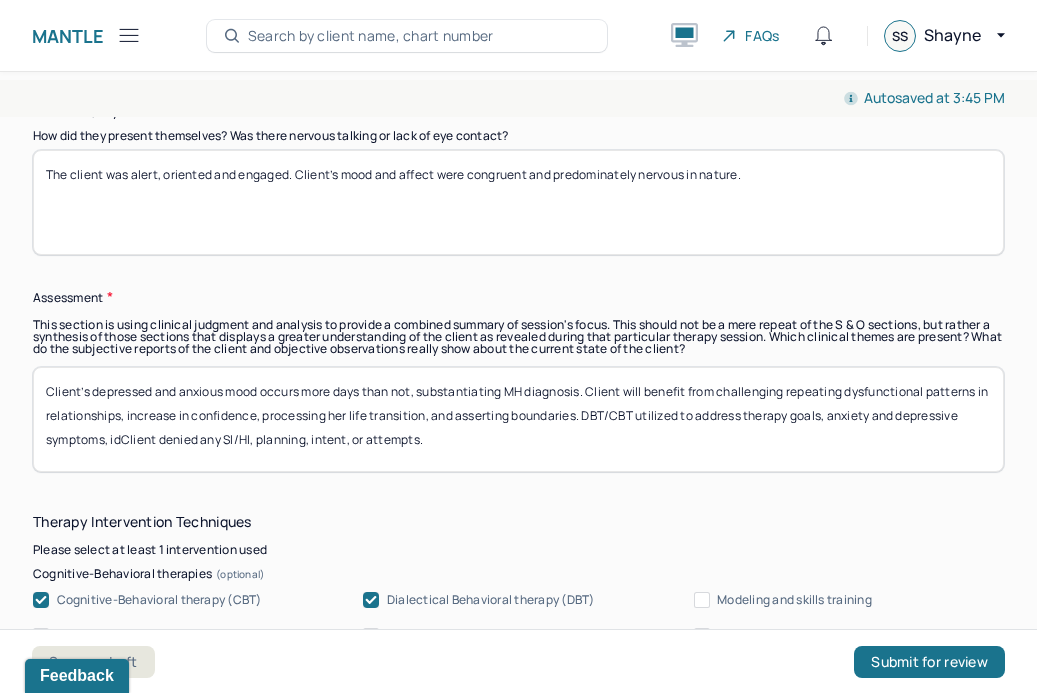 scroll, scrollTop: 0, scrollLeft: 0, axis: both 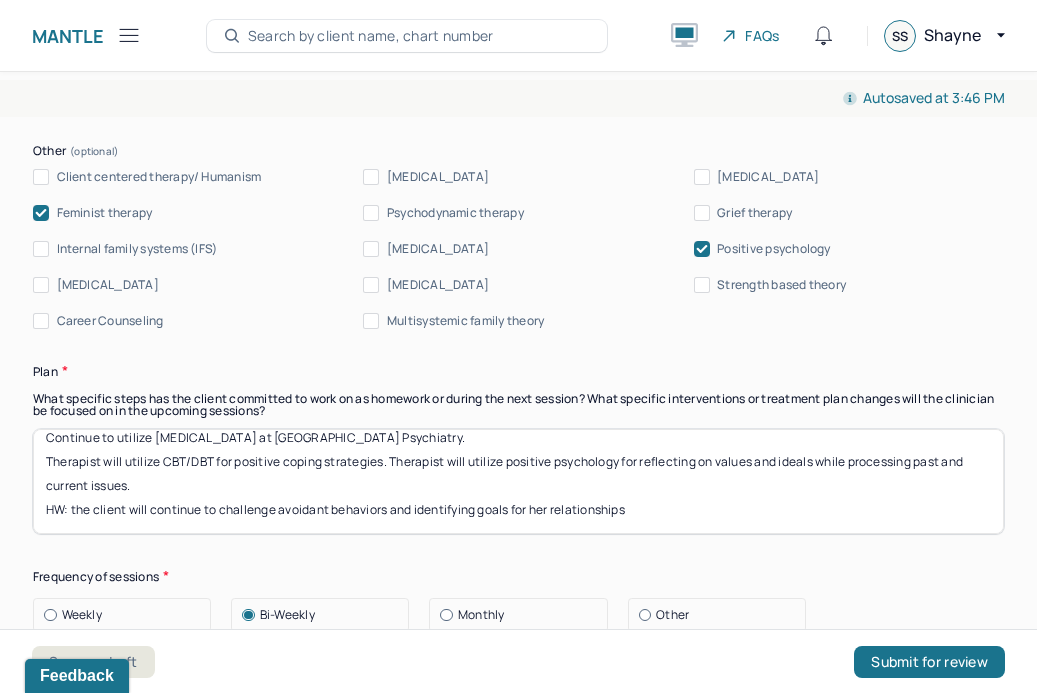 type on "Client’s depressed and anxious mood occurs more days than not, substantiating MH diagnosis. Client will benefit from challenging repeating dysfunctional patterns in relationships, increase in confidence, processing her life transition, and asserting boundaries. DBT/CBT utilized to address therapy goals, anxiety and depressive symptoms, identifying avoidant behaviors, increase in assertiveness, and challenging maladaptive thinking patterns. Client denied any SI/HI, planning, intent, or attempts." 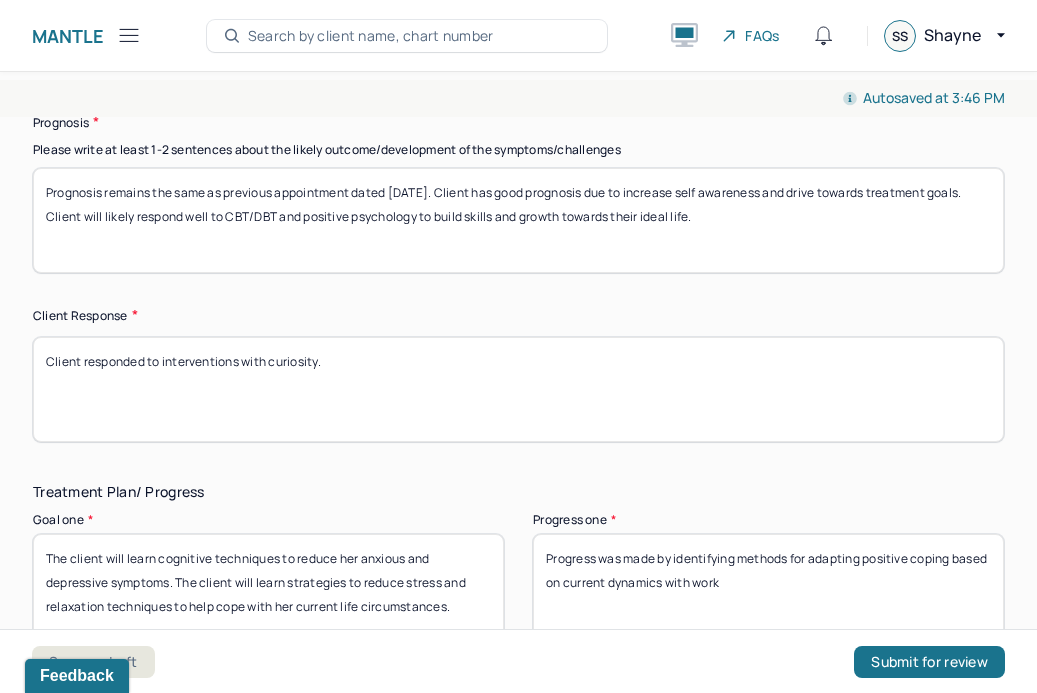 scroll, scrollTop: 2998, scrollLeft: 0, axis: vertical 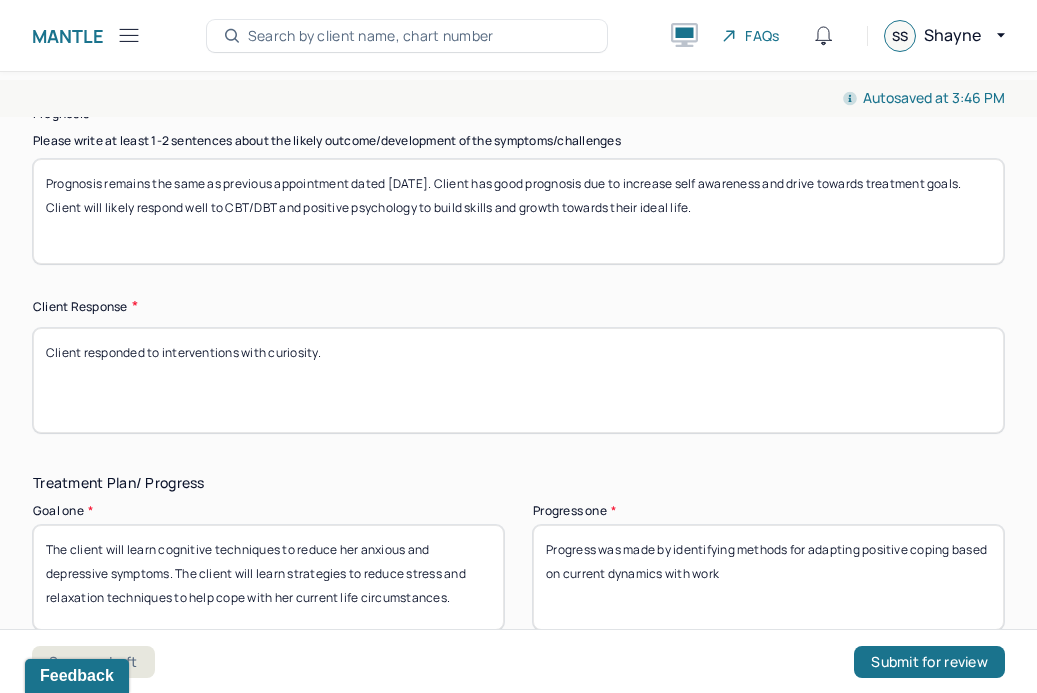 type on "Begin Diagnostic Supervision to confirm DX.
Continue to utilize [MEDICAL_DATA] at [GEOGRAPHIC_DATA] Psychiatry.
Therapist will utilize CBT/DBT for positive coping strategies. Therapist will utilize positive psychology for reflecting on values and ideals while processing past and current issues.
HW: the client will identifying her boundaries and assert them in relationships" 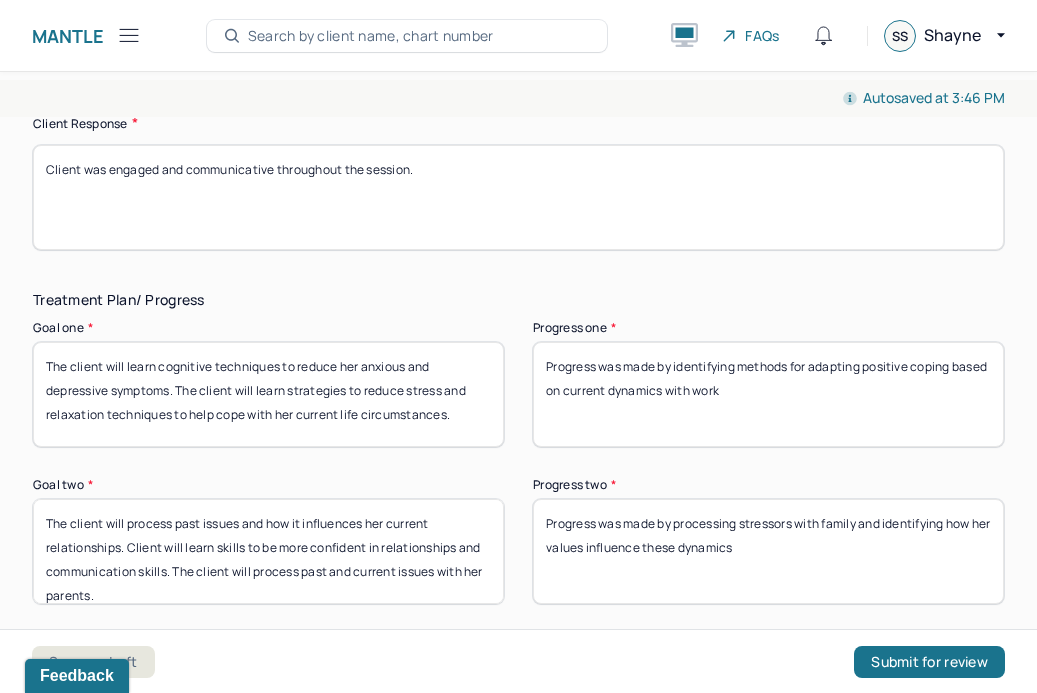 scroll, scrollTop: 3183, scrollLeft: 0, axis: vertical 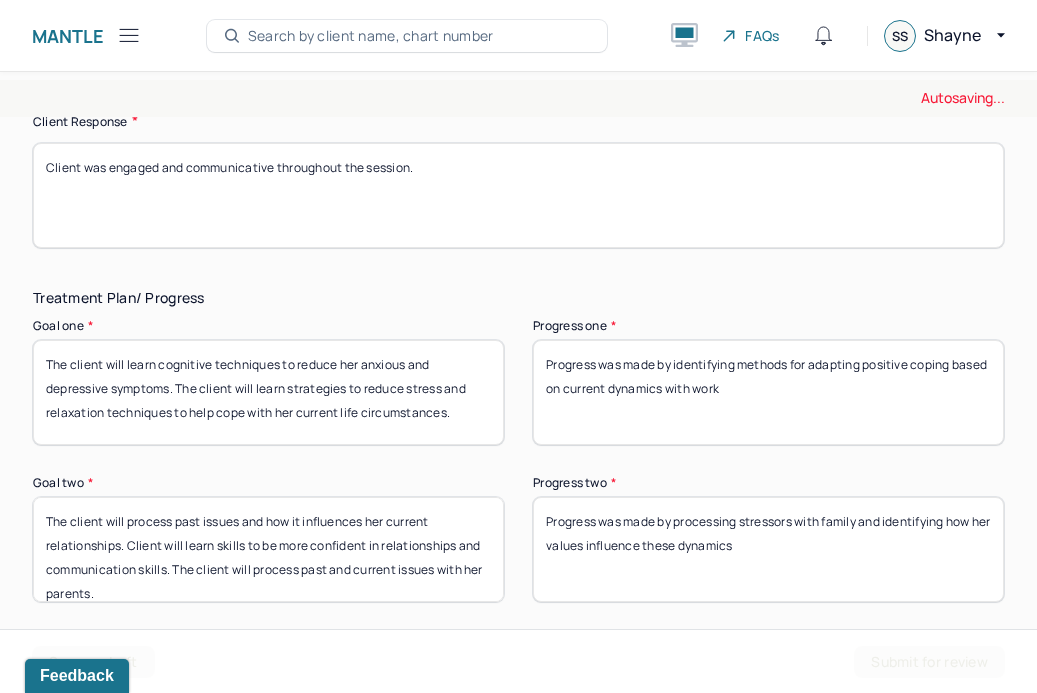 type on "Client was engaged and communicative throughout the session." 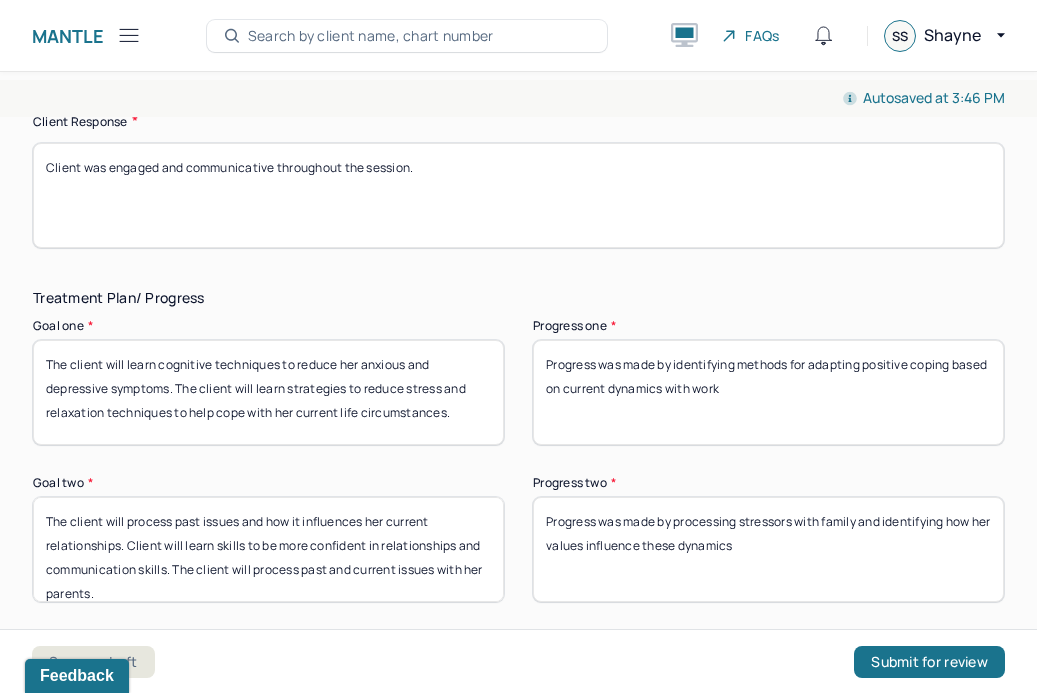 drag, startPoint x: 822, startPoint y: 384, endPoint x: 677, endPoint y: 361, distance: 146.8128 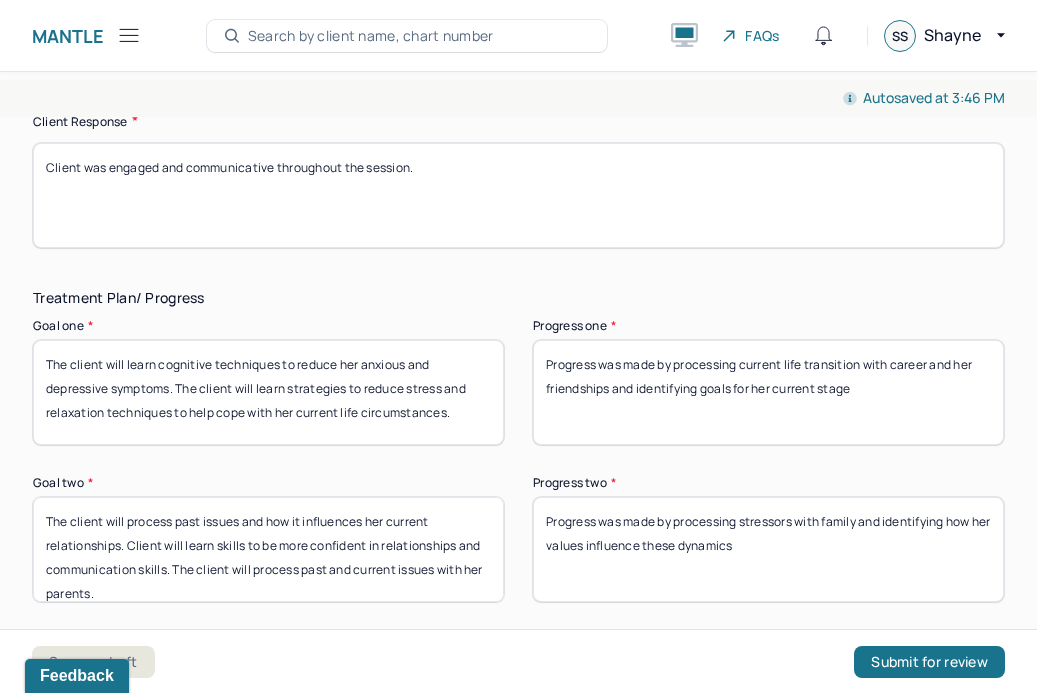 type on "Progress was made by processing current life transition with career and her friendships and identifying goals for her current stage" 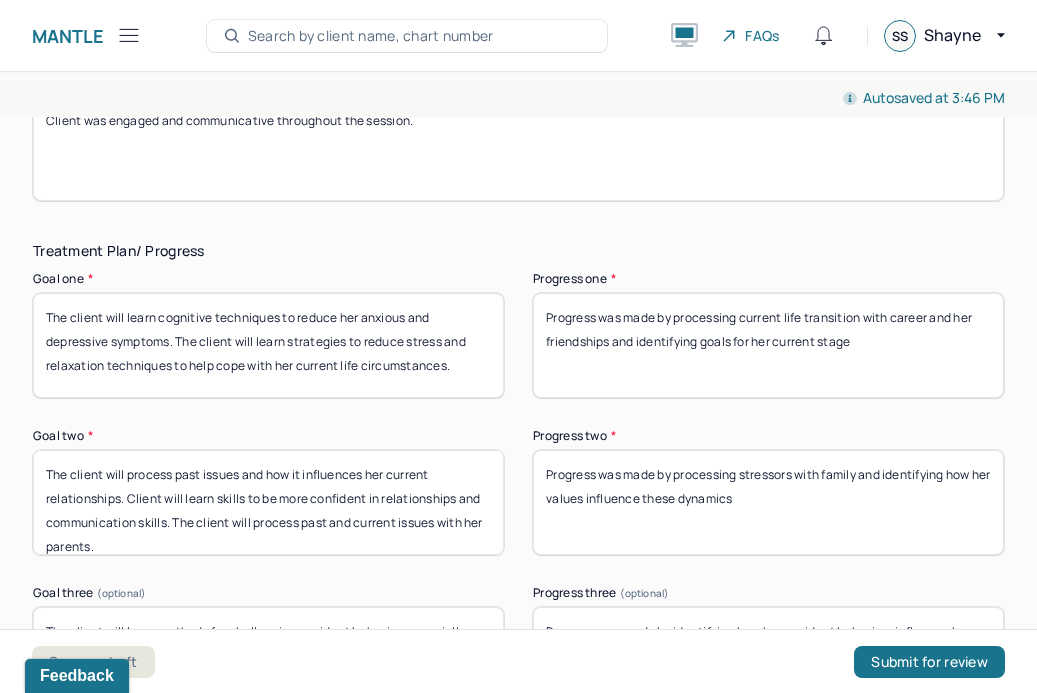 drag, startPoint x: 802, startPoint y: 504, endPoint x: 679, endPoint y: 469, distance: 127.88276 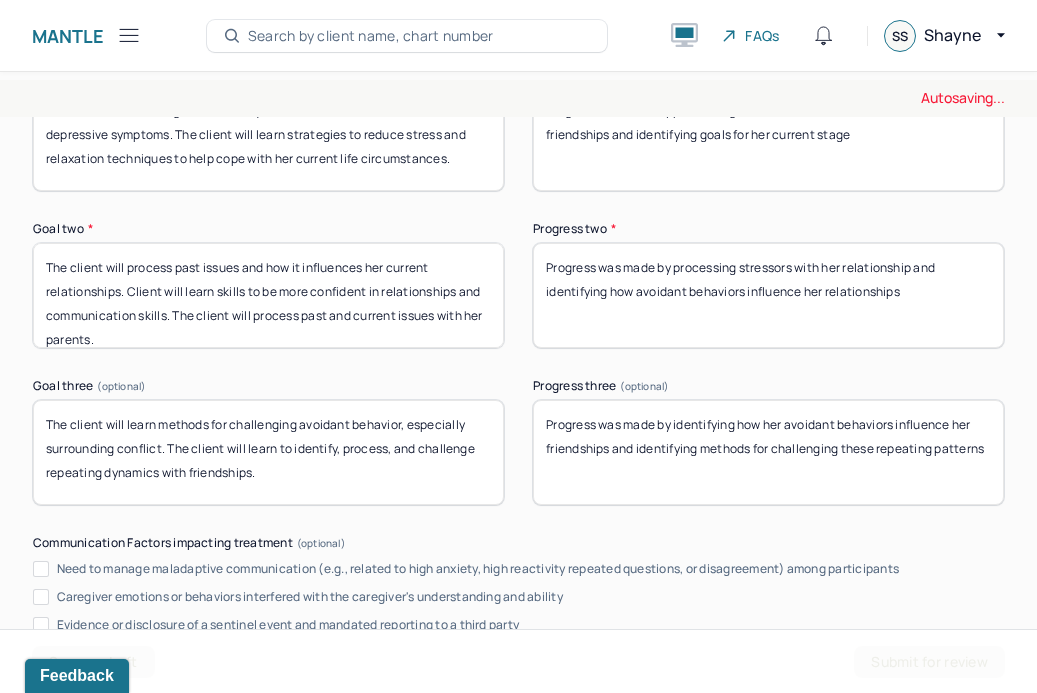 scroll, scrollTop: 3445, scrollLeft: 0, axis: vertical 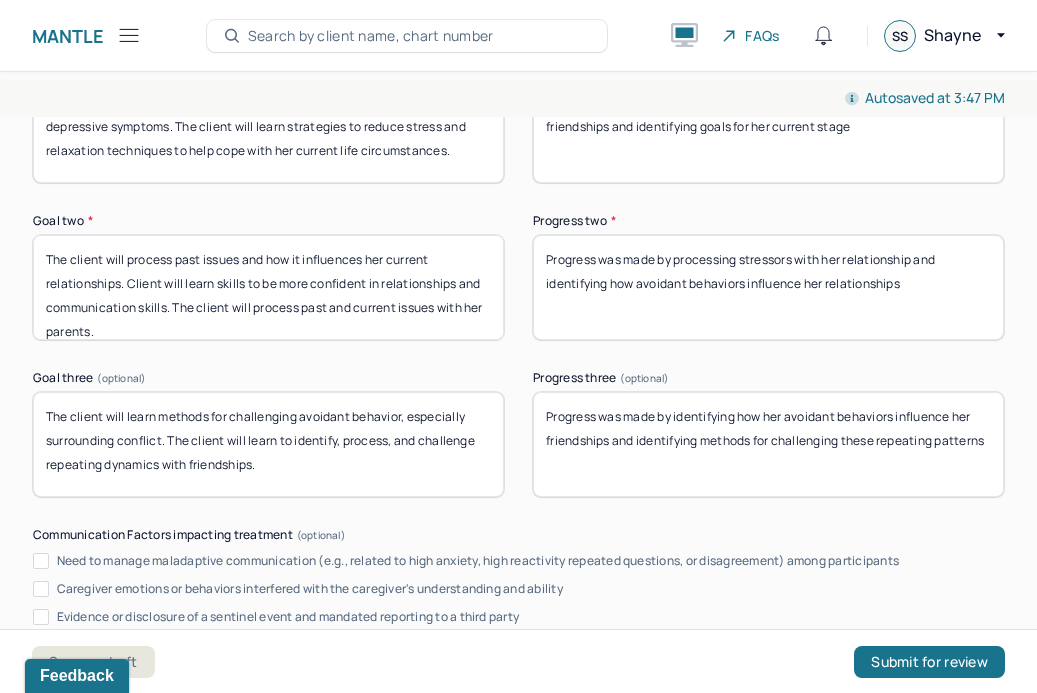 type on "Progress was made by processing stressors with her relationship and identifying how avoidant behaviors influence her relationships" 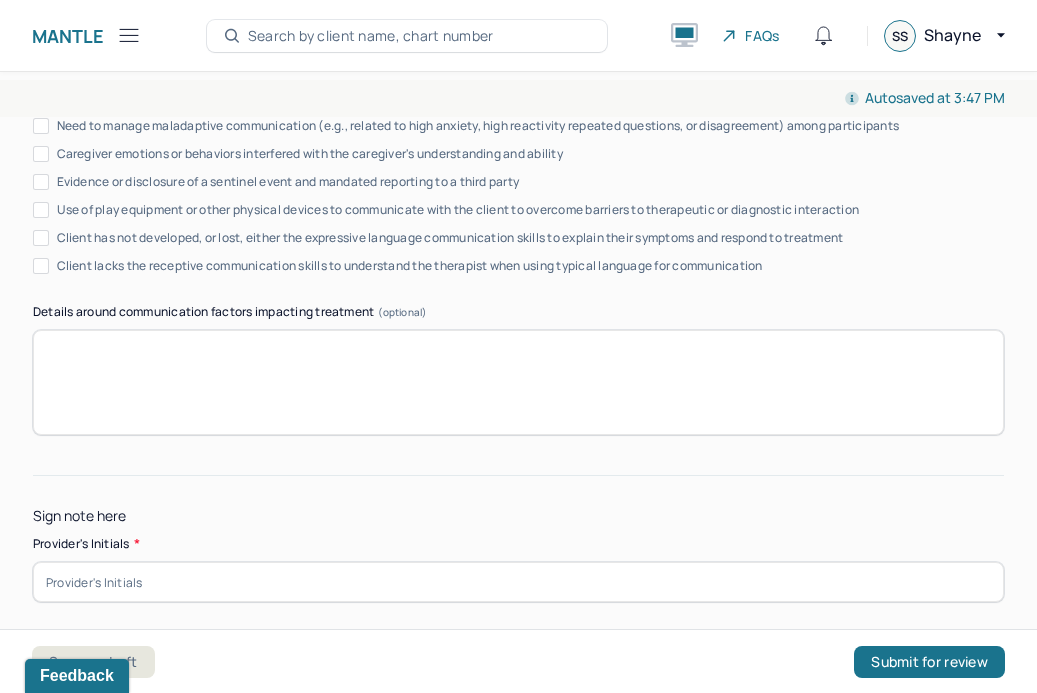 scroll, scrollTop: 3966, scrollLeft: 0, axis: vertical 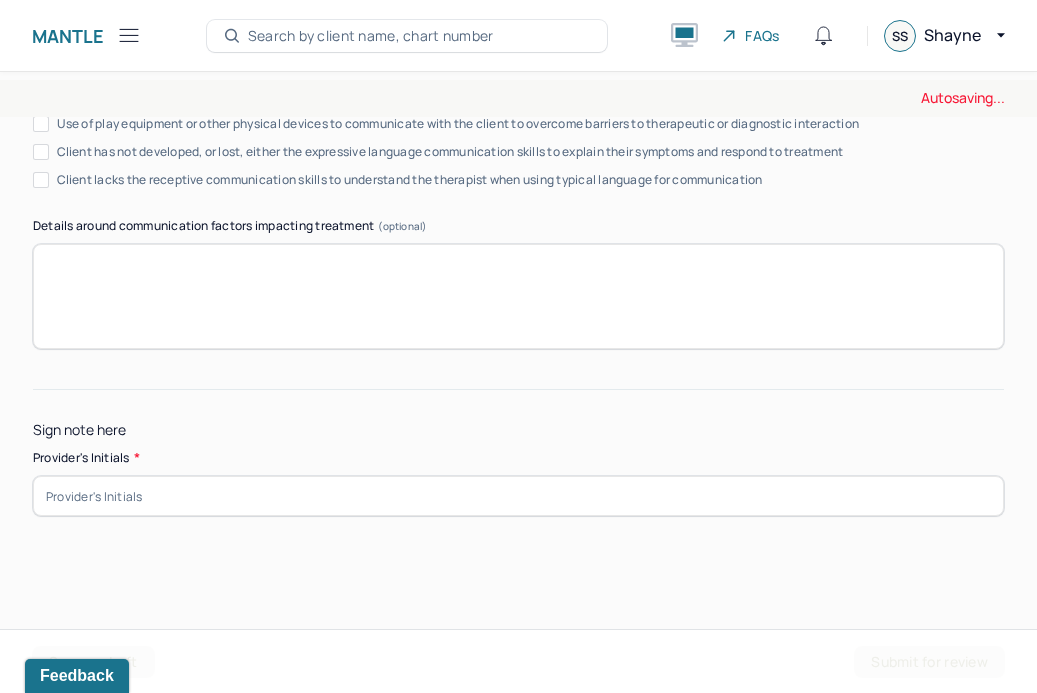 type on "Progress was made by identifying methods for challenging avoidant behaviors and identifying ideals for her friendships" 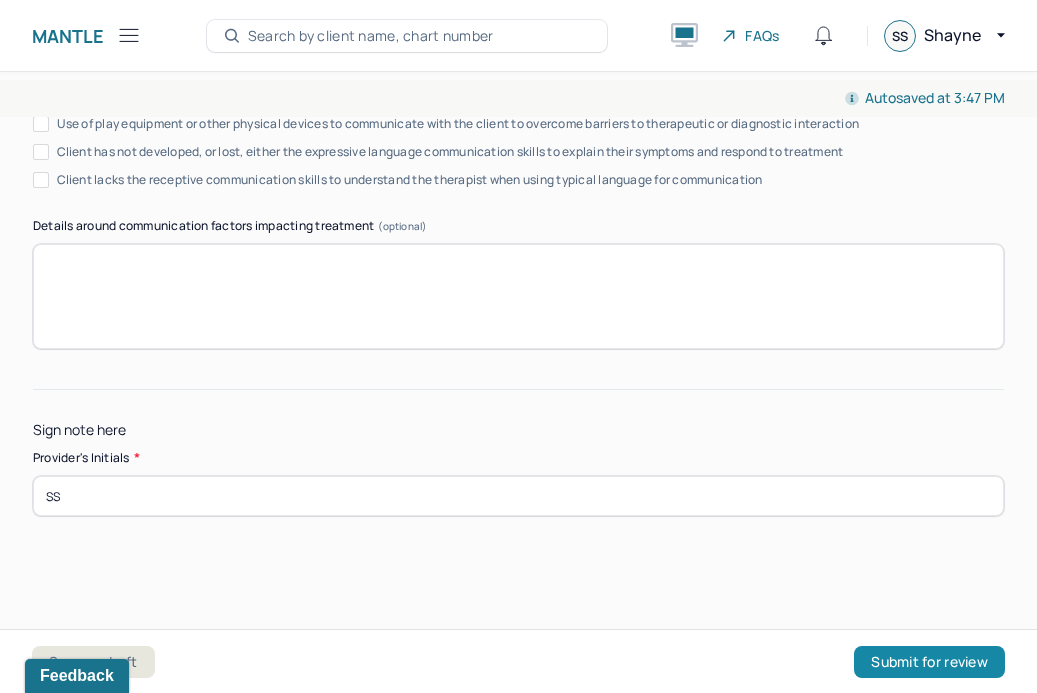 type on "SS" 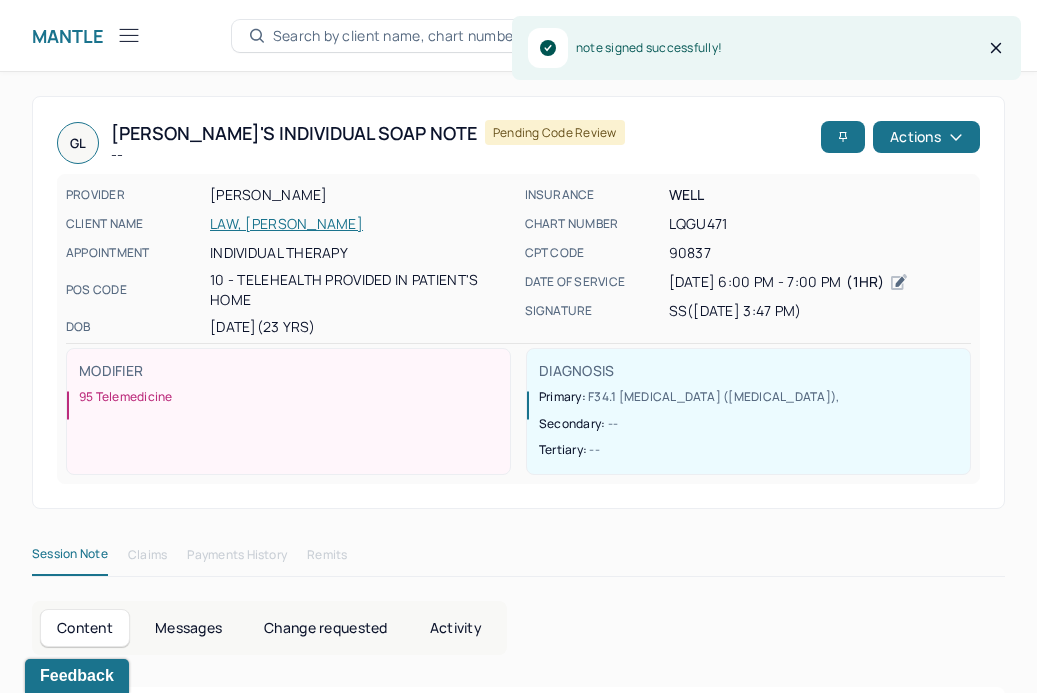 click 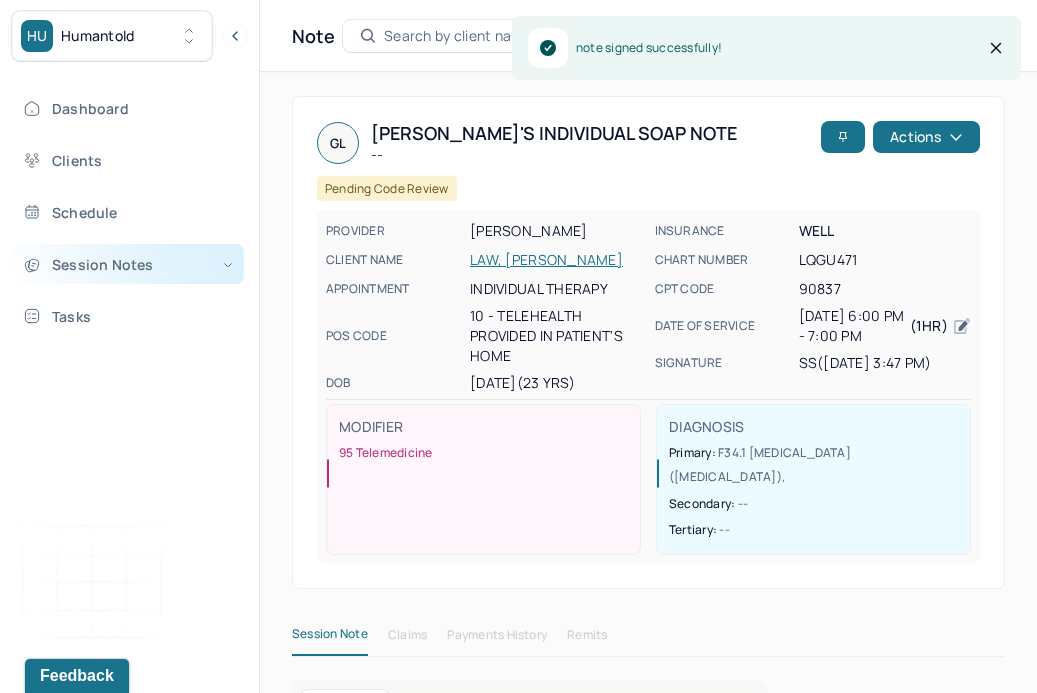 click on "Session Notes" at bounding box center [128, 264] 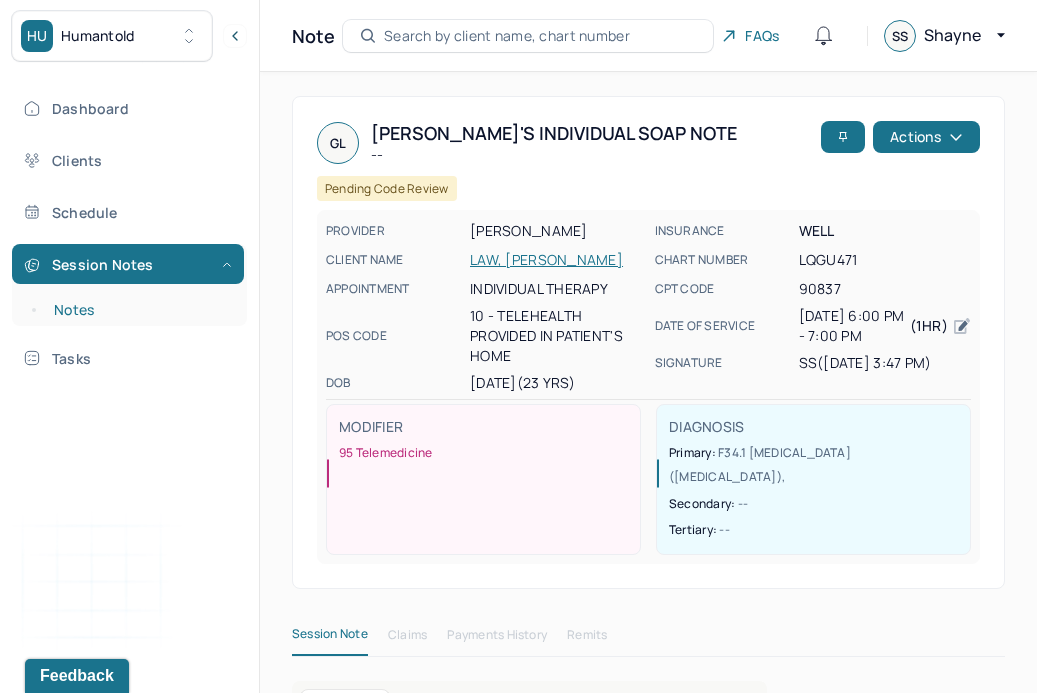 click on "Notes" at bounding box center (139, 310) 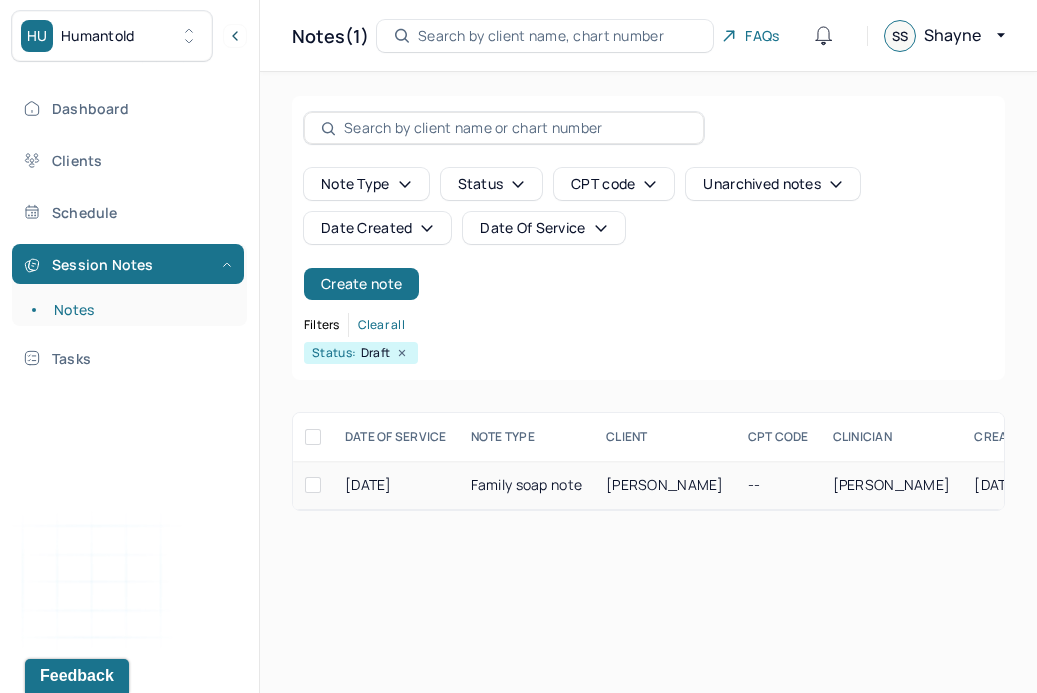 click on "Family soap note" at bounding box center (526, 485) 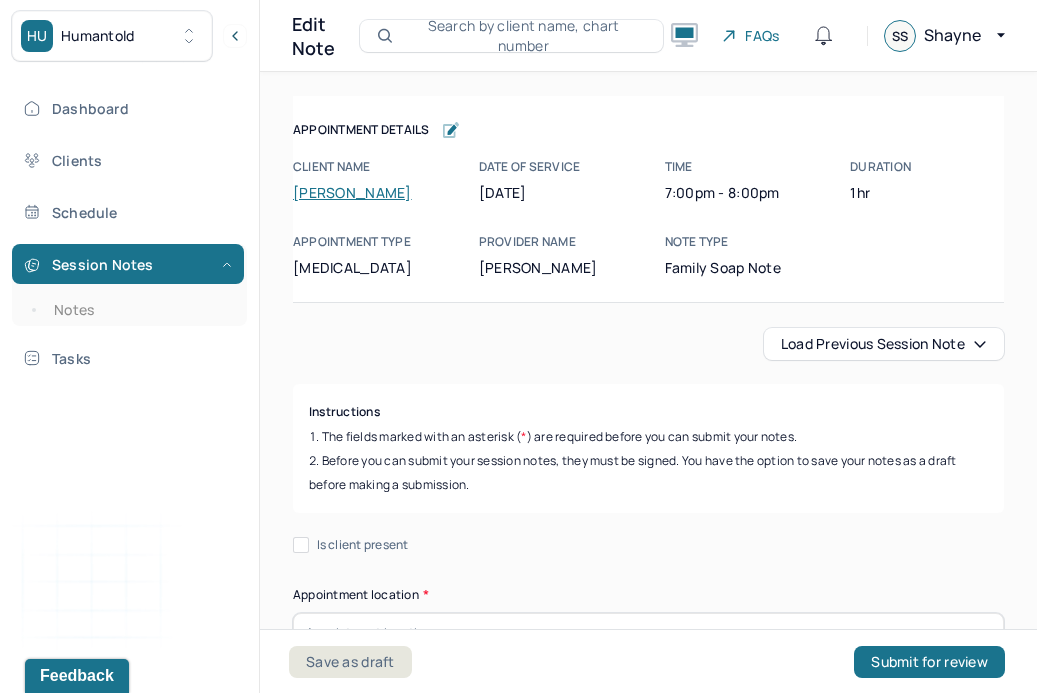 click on "Load previous session note" at bounding box center [884, 344] 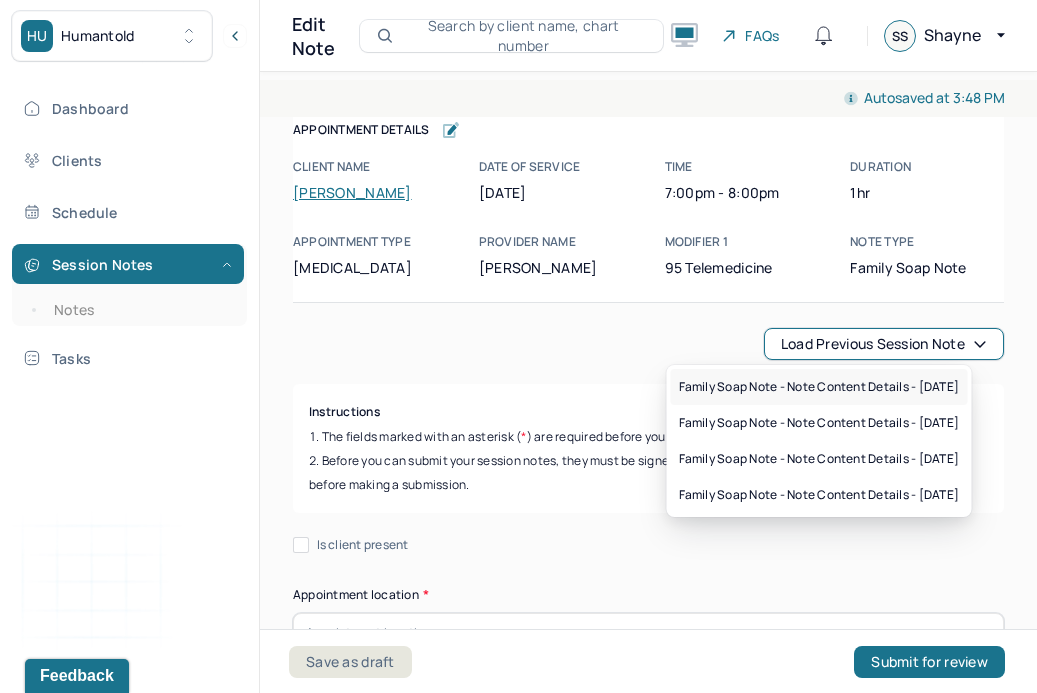 click on "Family soap note   - Note content Details -   [DATE]" at bounding box center (819, 387) 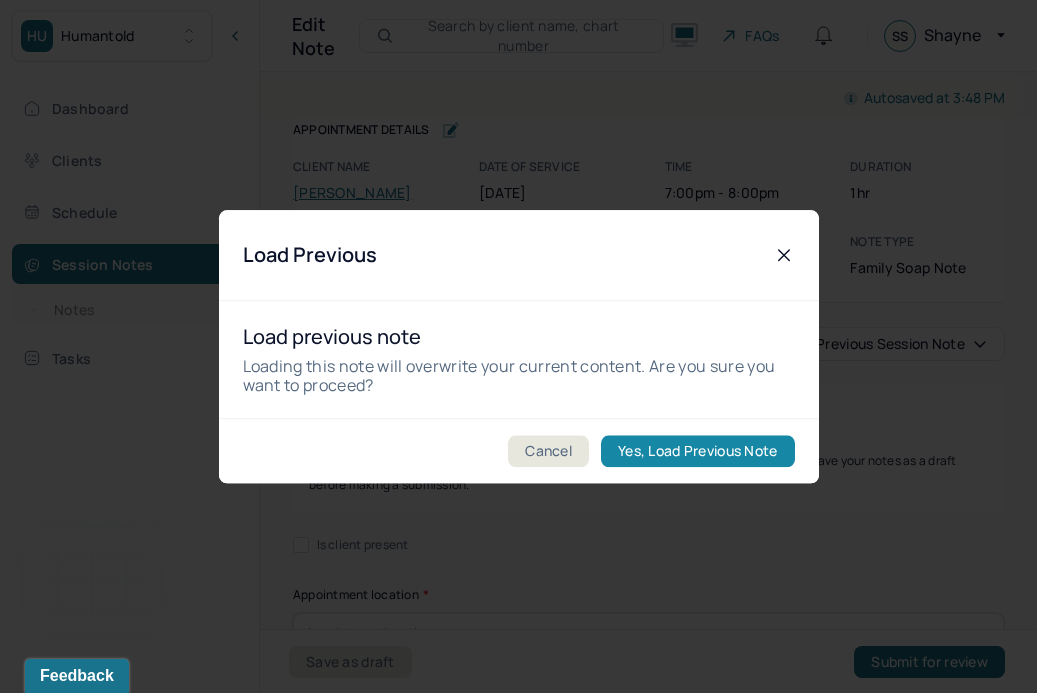 click on "Yes, Load Previous Note" at bounding box center (697, 451) 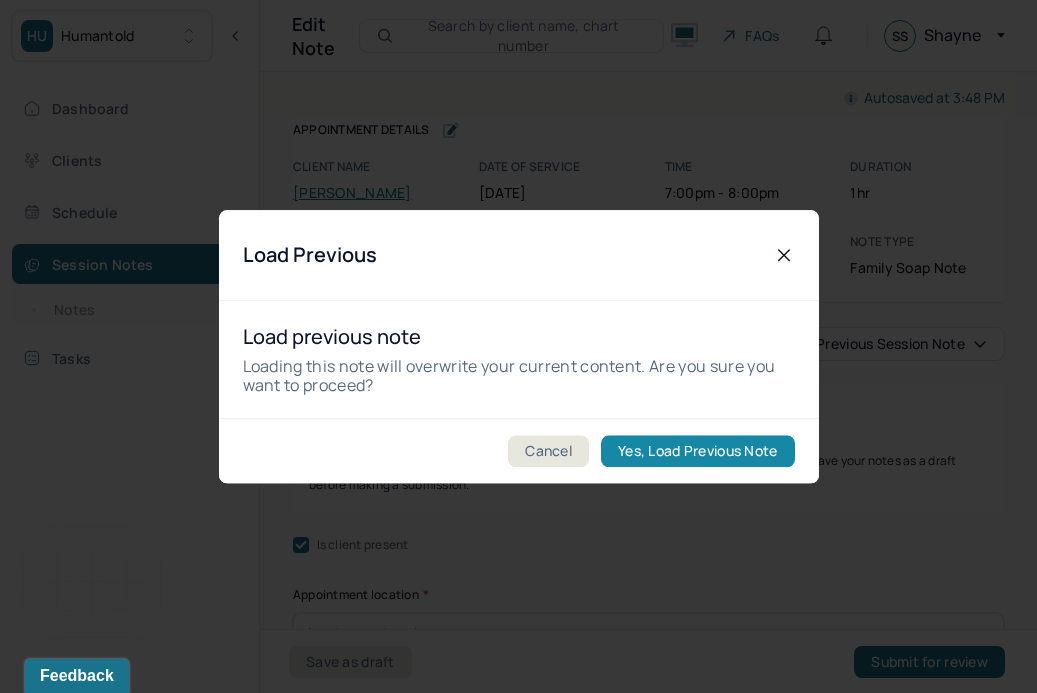 checkbox on "true" 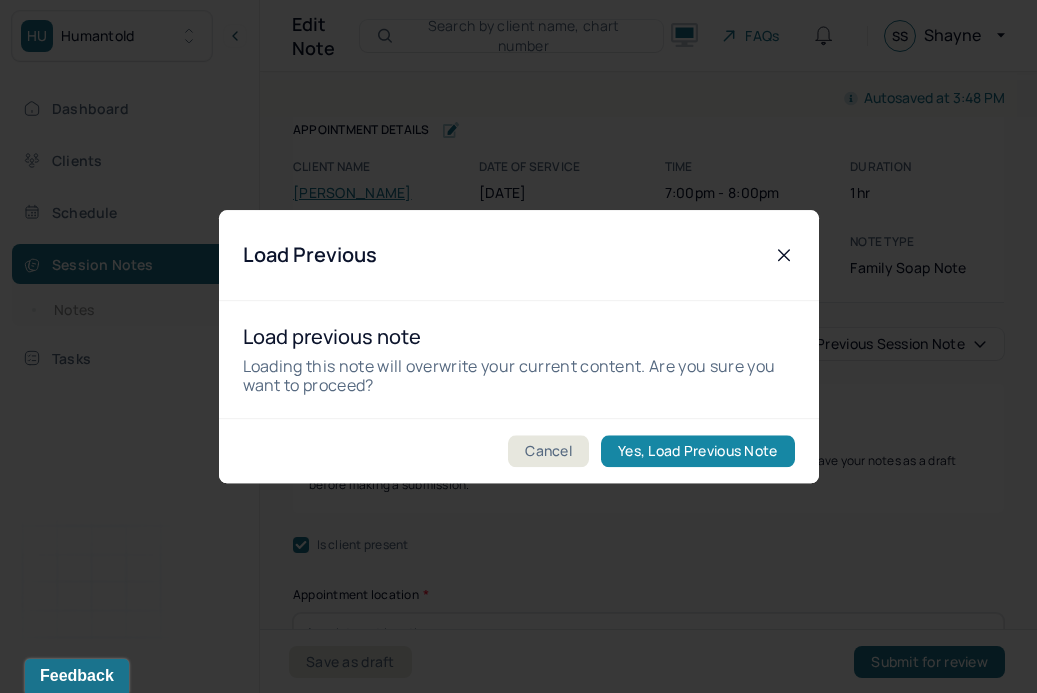 type on "[DATE]" 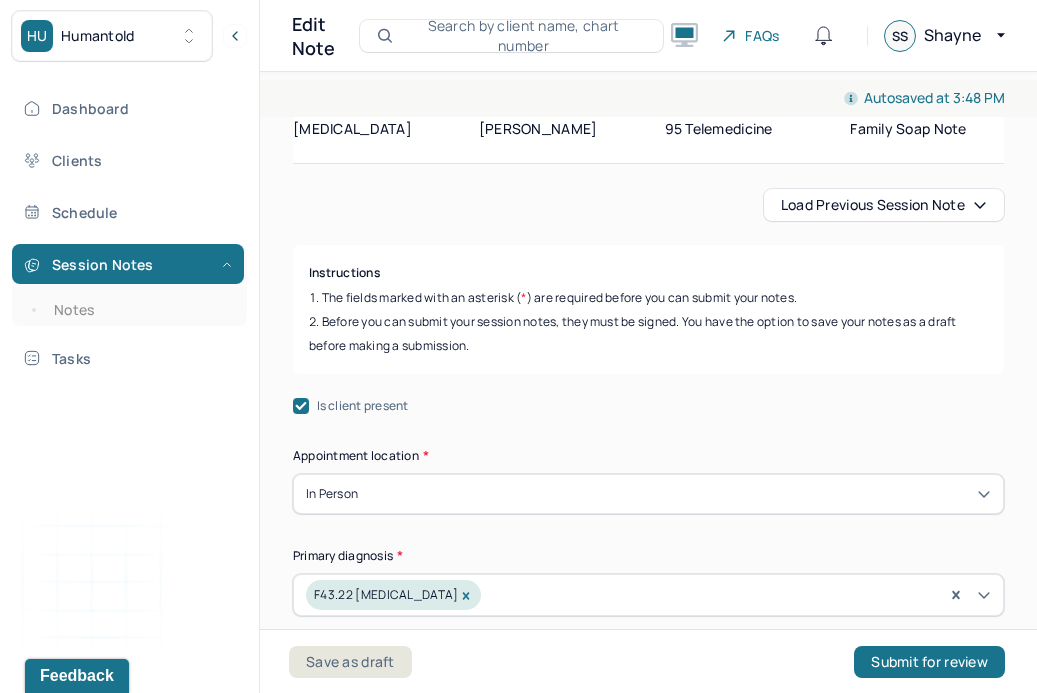 scroll, scrollTop: 161, scrollLeft: 0, axis: vertical 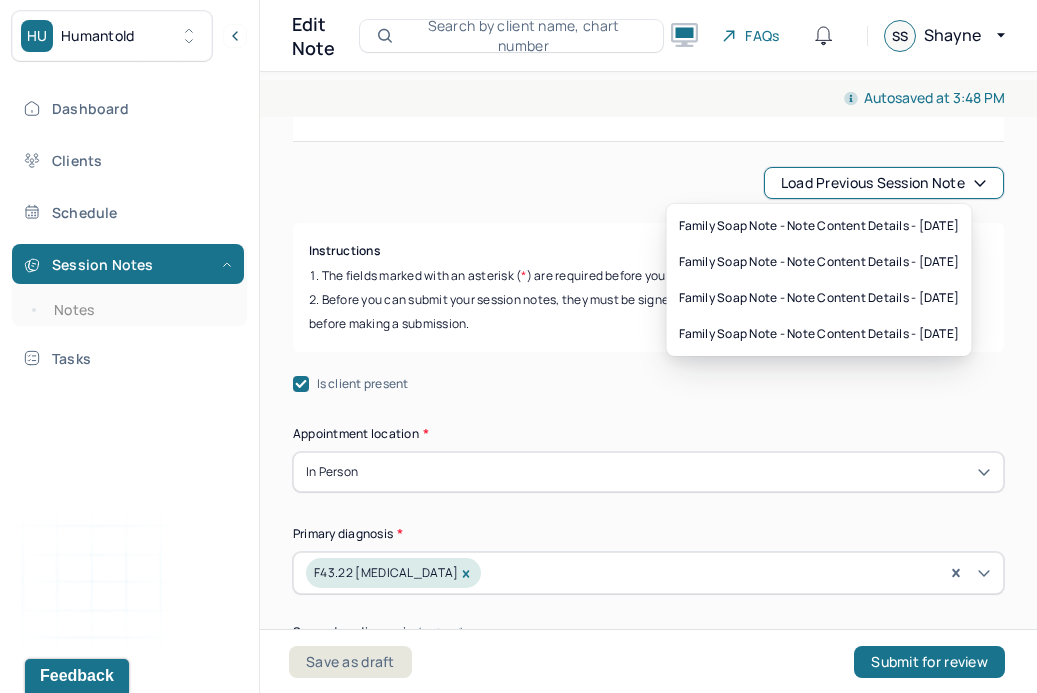 click on "Load previous session note" at bounding box center (884, 183) 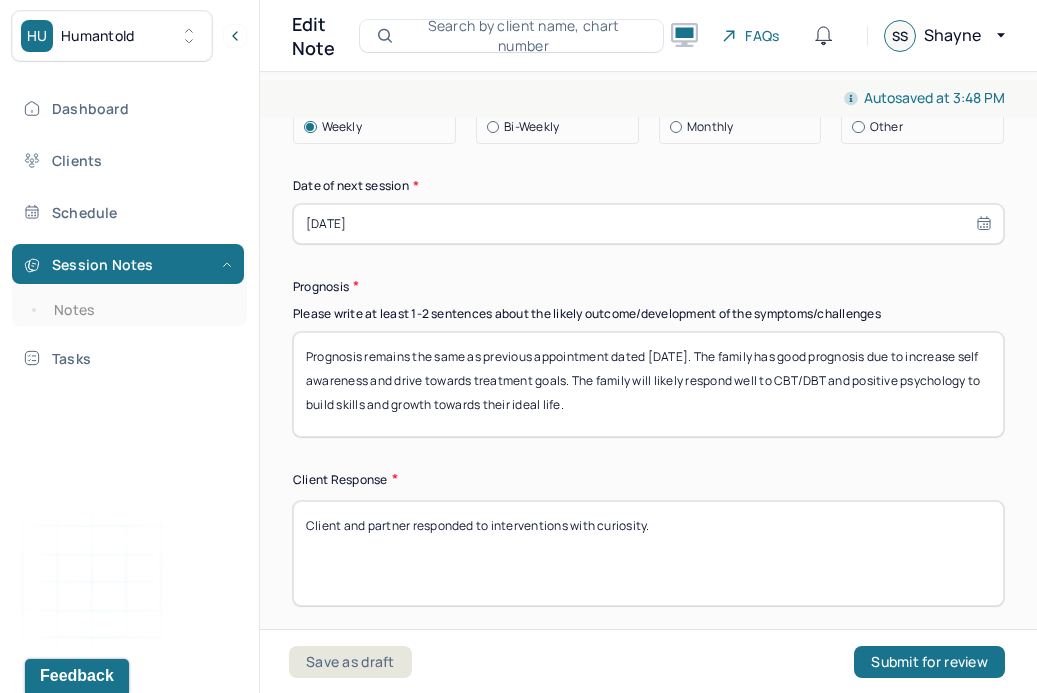 scroll, scrollTop: 2837, scrollLeft: 0, axis: vertical 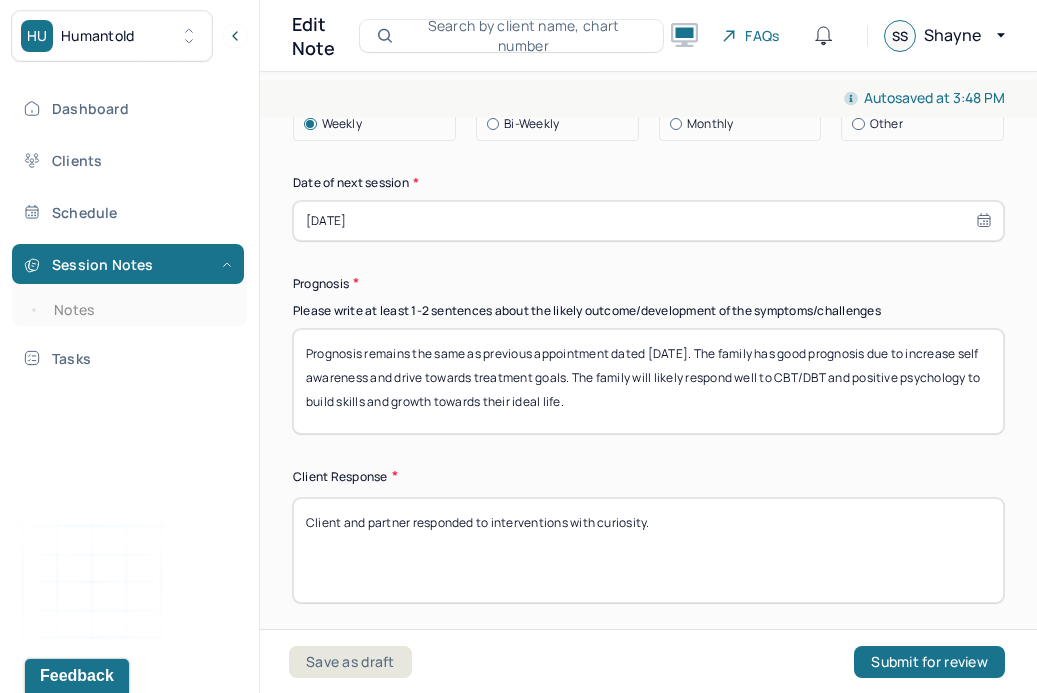 click on "[DATE]" at bounding box center [648, 221] 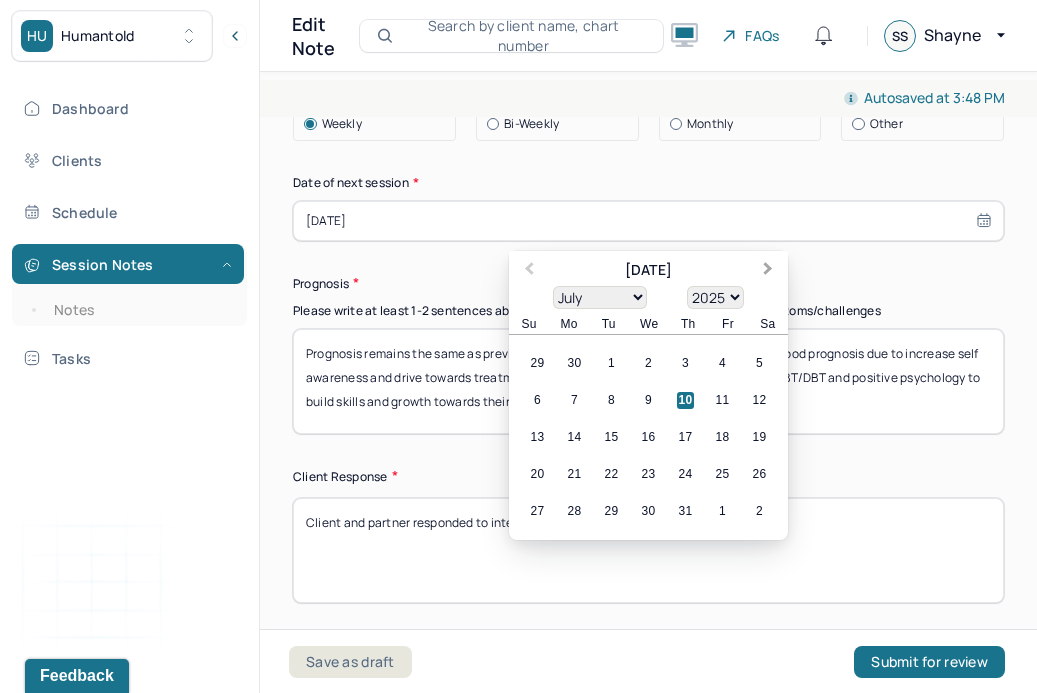 click on "Next Month" at bounding box center [768, 270] 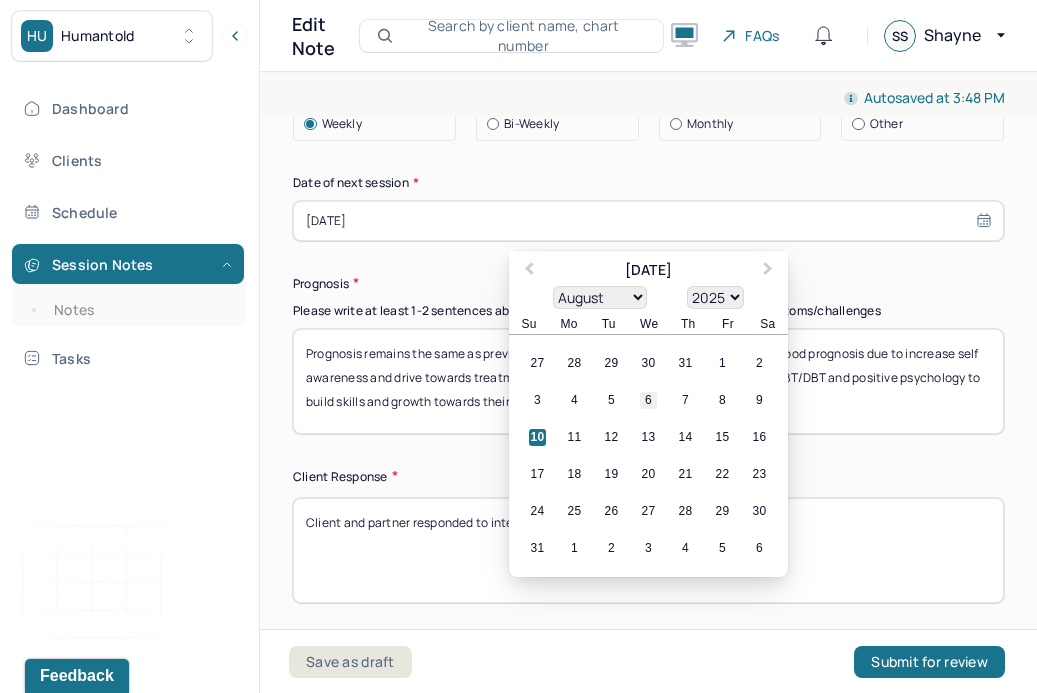 click on "6" at bounding box center [648, 400] 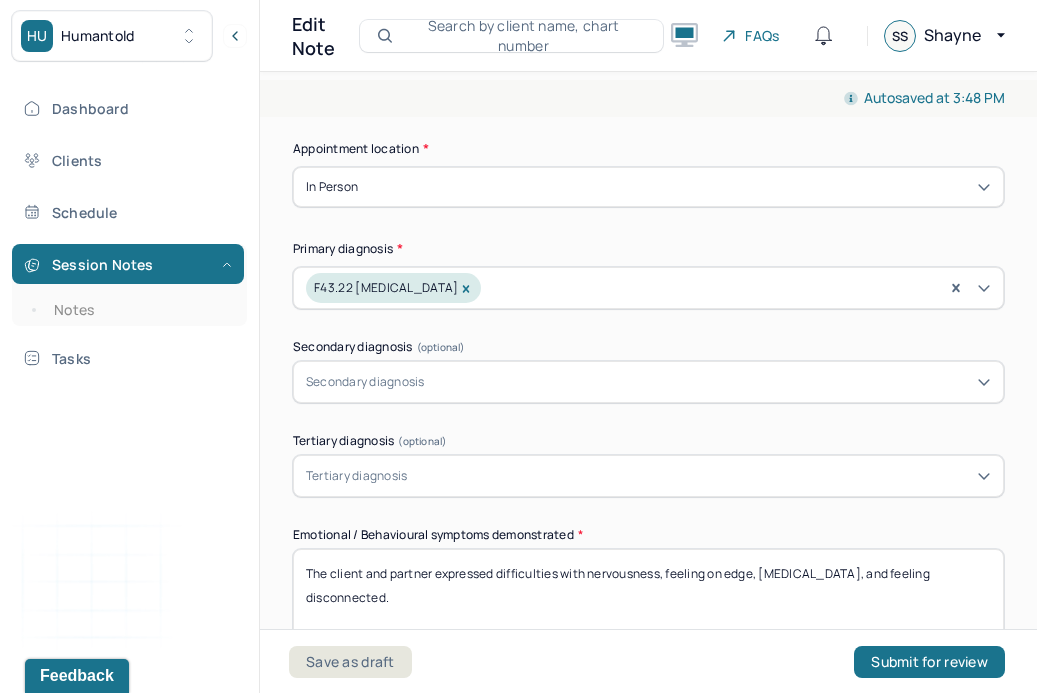 scroll, scrollTop: 0, scrollLeft: 0, axis: both 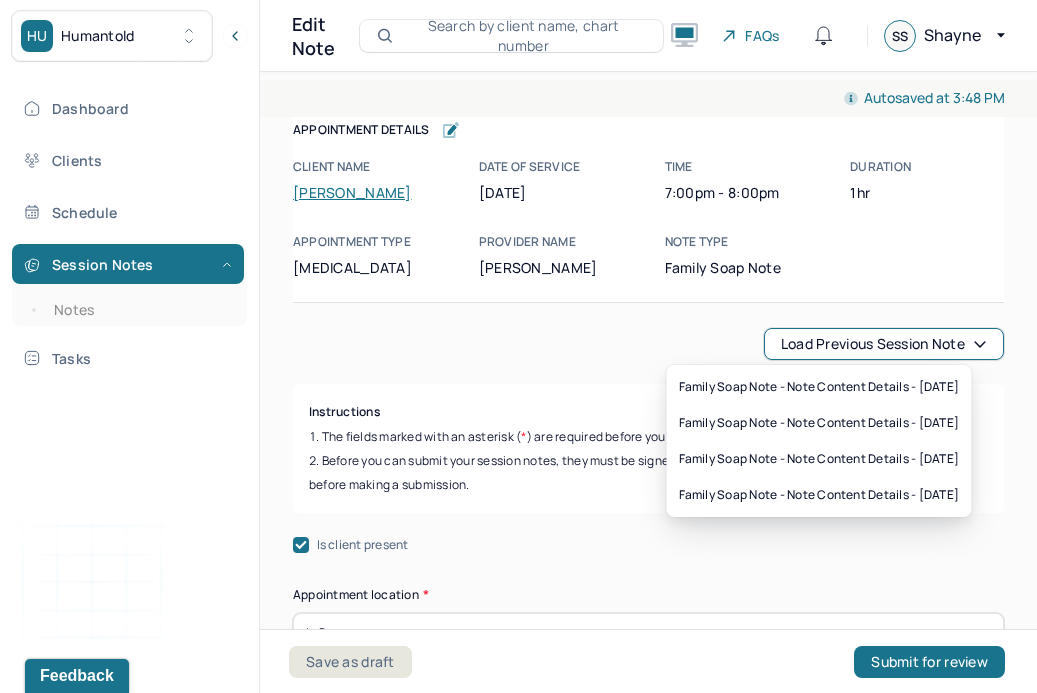 click on "Load previous session note" at bounding box center (884, 344) 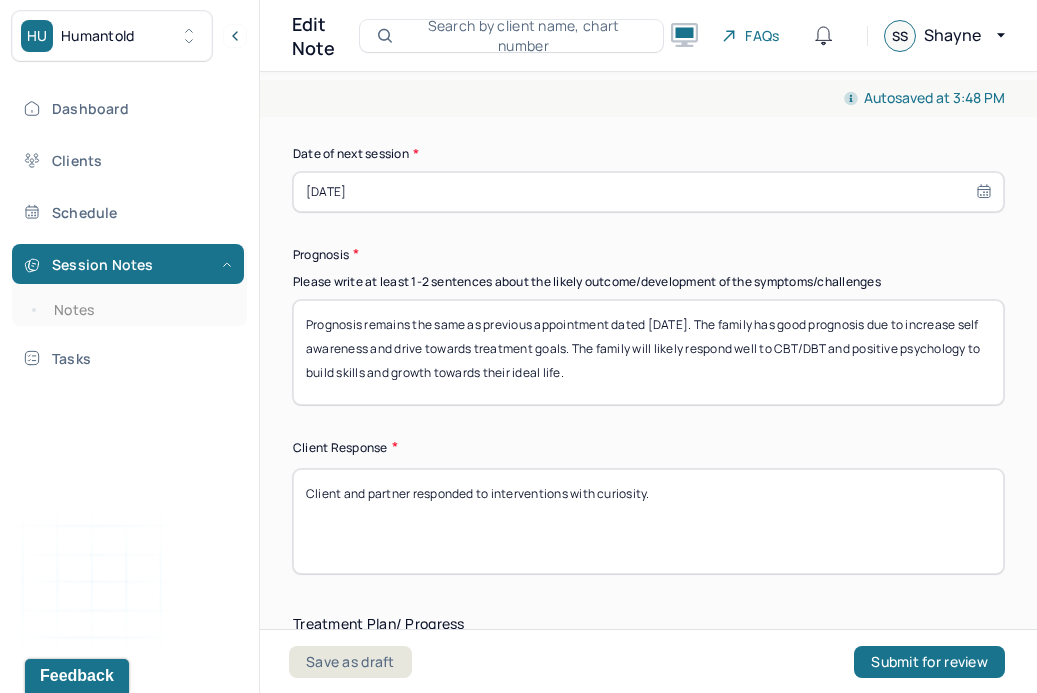 scroll, scrollTop: 2866, scrollLeft: 0, axis: vertical 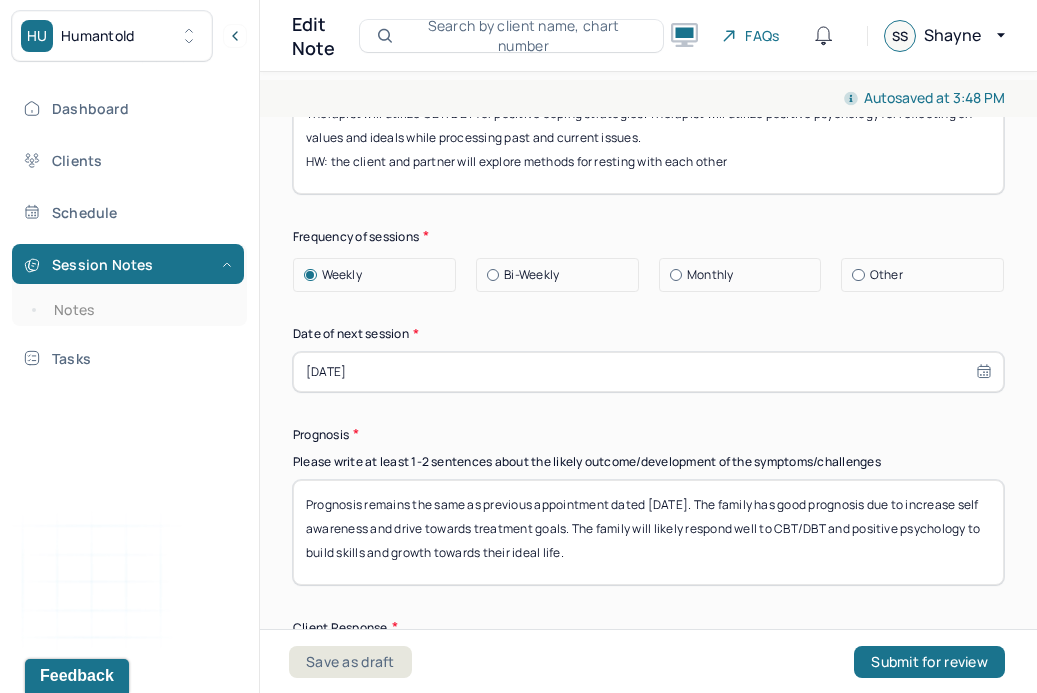 type on "Prognosis remains the same as previous appointment dated [DATE]. The family has good prognosis due to increase self awareness and drive towards treatment goals. The family will likely respond well to CBT/DBT and positive psychology to build skills and growth towards their ideal life." 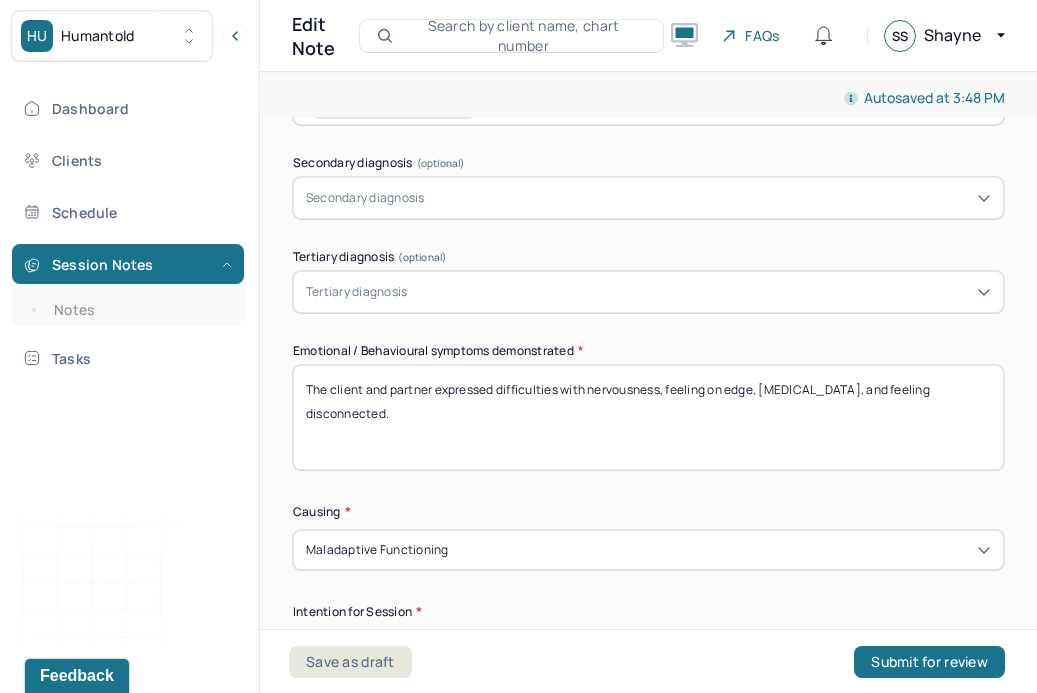 scroll, scrollTop: 631, scrollLeft: 0, axis: vertical 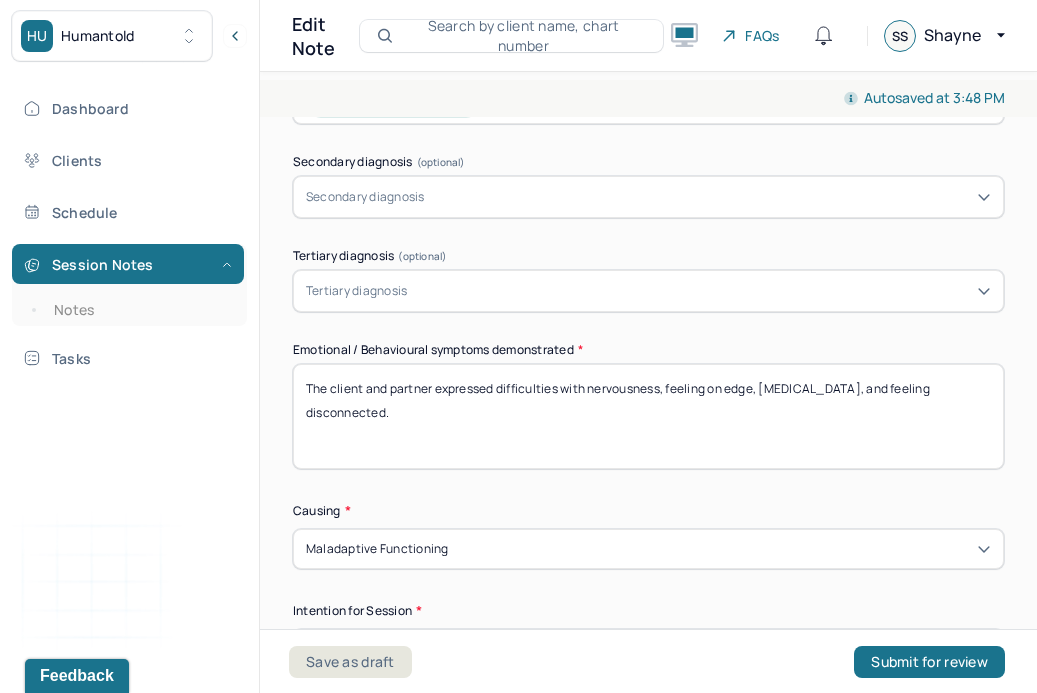 drag, startPoint x: 472, startPoint y: 410, endPoint x: 589, endPoint y: 386, distance: 119.43617 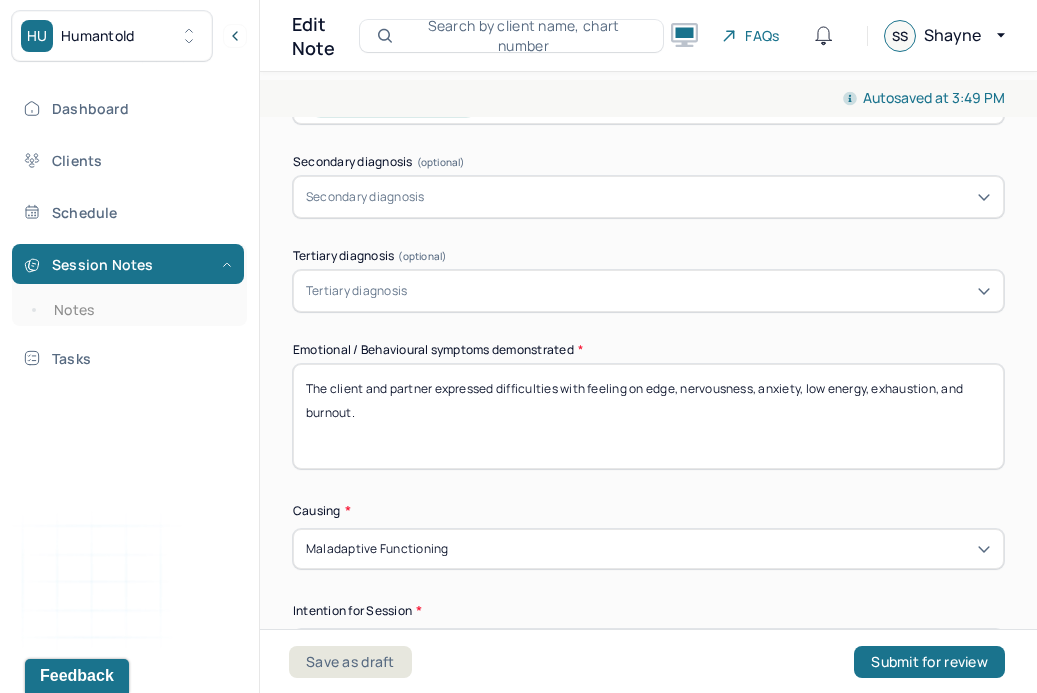 type on "The client and partner expressed difficulties with feeling on edge, nervousness, anxiety, low energy, exhaustion, and burnout." 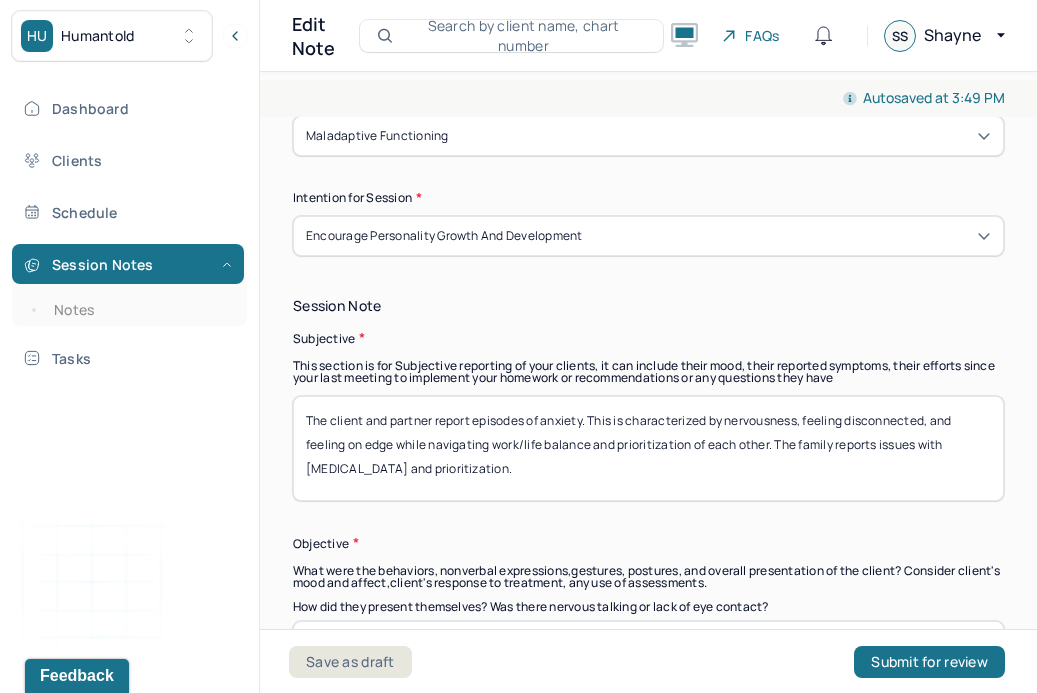 scroll, scrollTop: 1058, scrollLeft: 0, axis: vertical 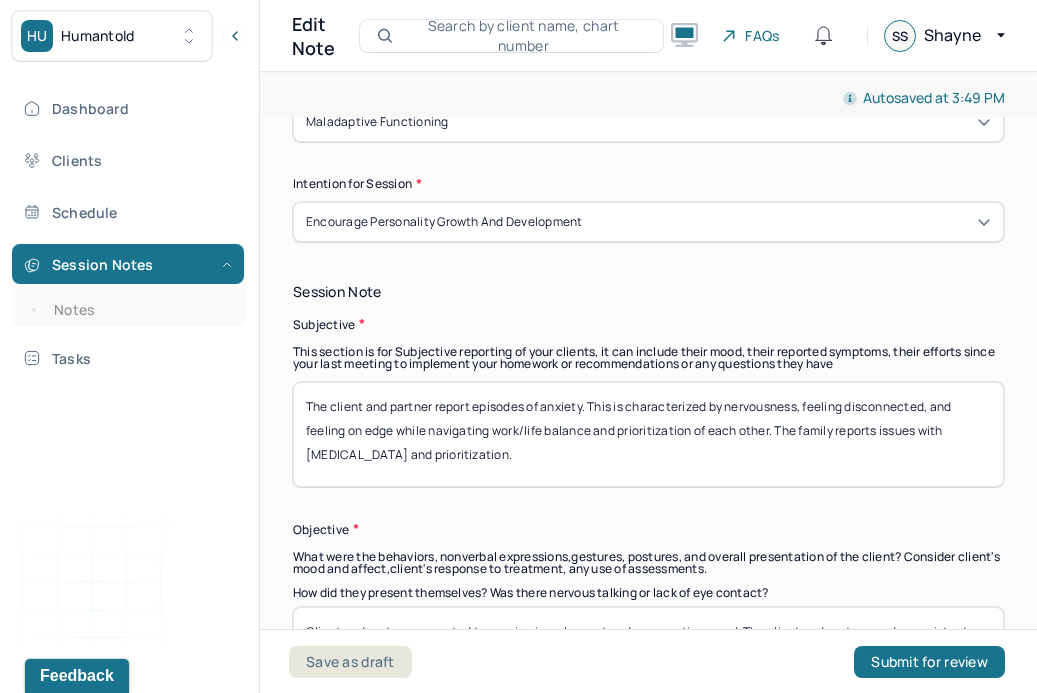 drag, startPoint x: 768, startPoint y: 427, endPoint x: 725, endPoint y: 402, distance: 49.73932 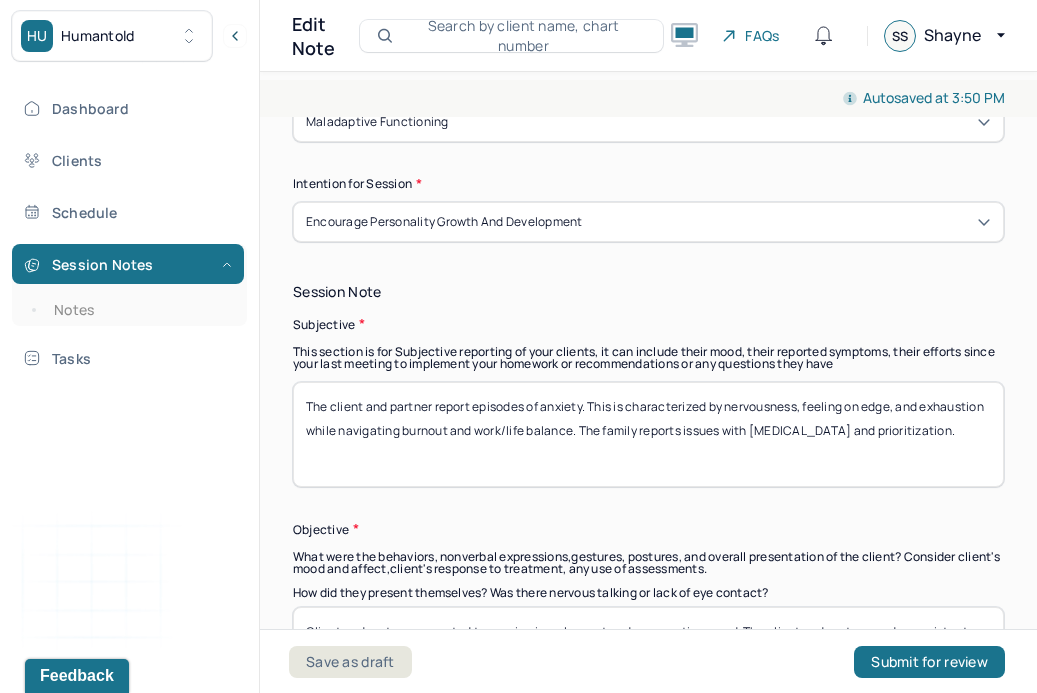 drag, startPoint x: 523, startPoint y: 452, endPoint x: 299, endPoint y: 442, distance: 224.2231 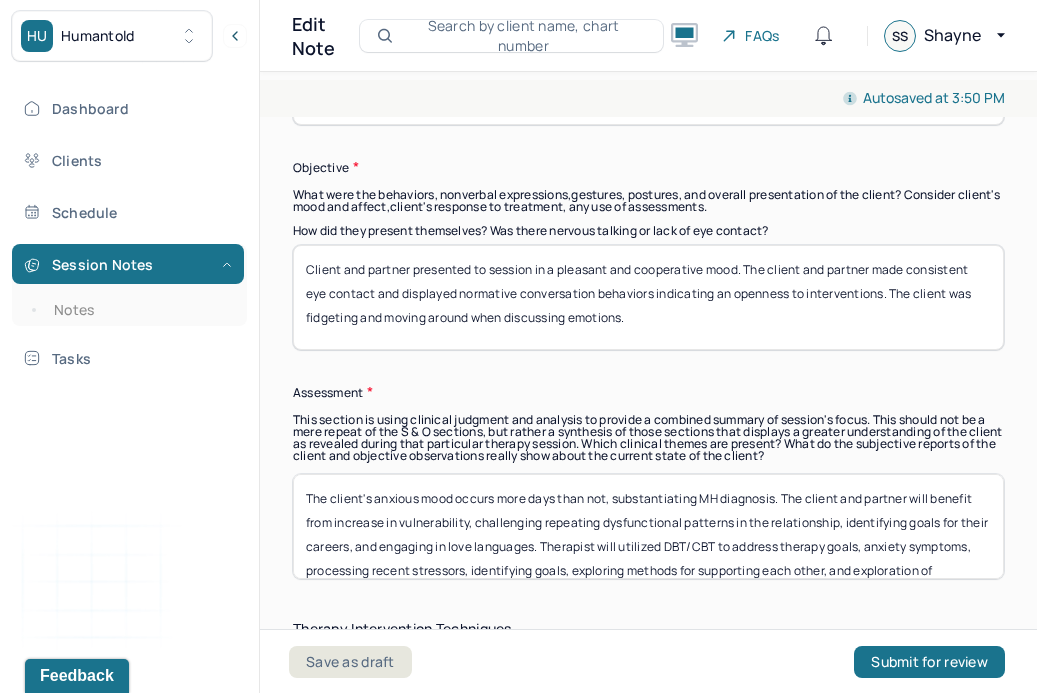 scroll, scrollTop: 1426, scrollLeft: 0, axis: vertical 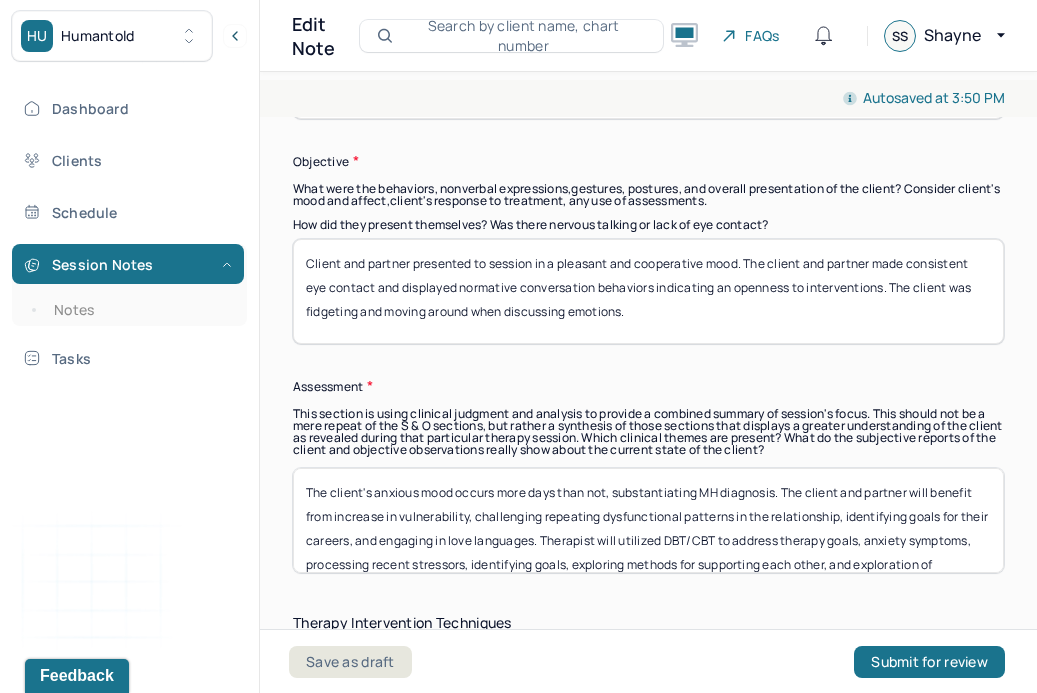 type on "The client and partner report episodes of anxiety. This is characterized by nervousness, feeling on edge, and exhaustion while navigating burnout and work/life balance. The family reports issues with [MEDICAL_DATA] and low energy while navigating time management." 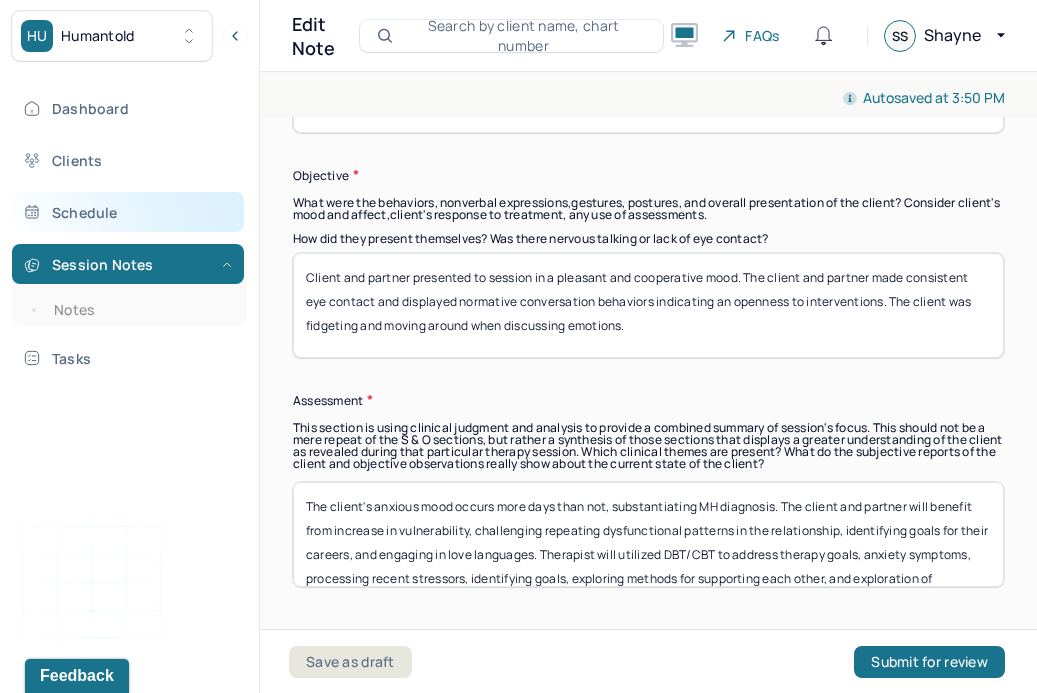 drag, startPoint x: 661, startPoint y: 329, endPoint x: 202, endPoint y: 229, distance: 469.76697 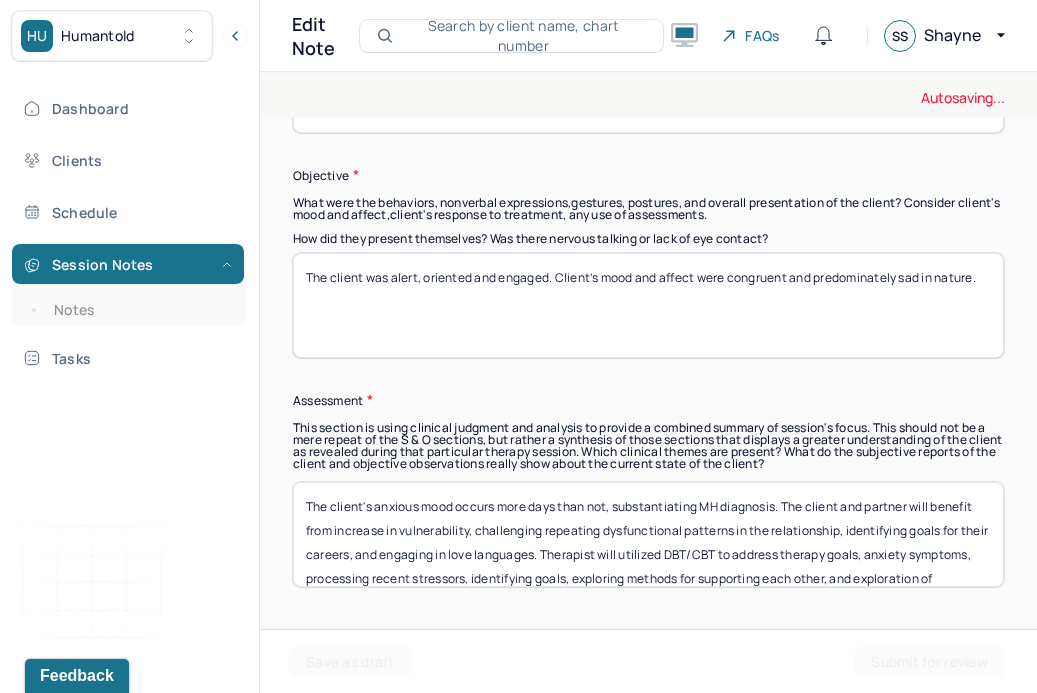 click on "Client and partner presented to session in a pleasant and cooperative mood. The client and partner made consistent eye contact and displayed normative conversation behaviors indicating an openness to interventions. The client was fidgeting and moving around when discussing emotions." at bounding box center (648, 305) 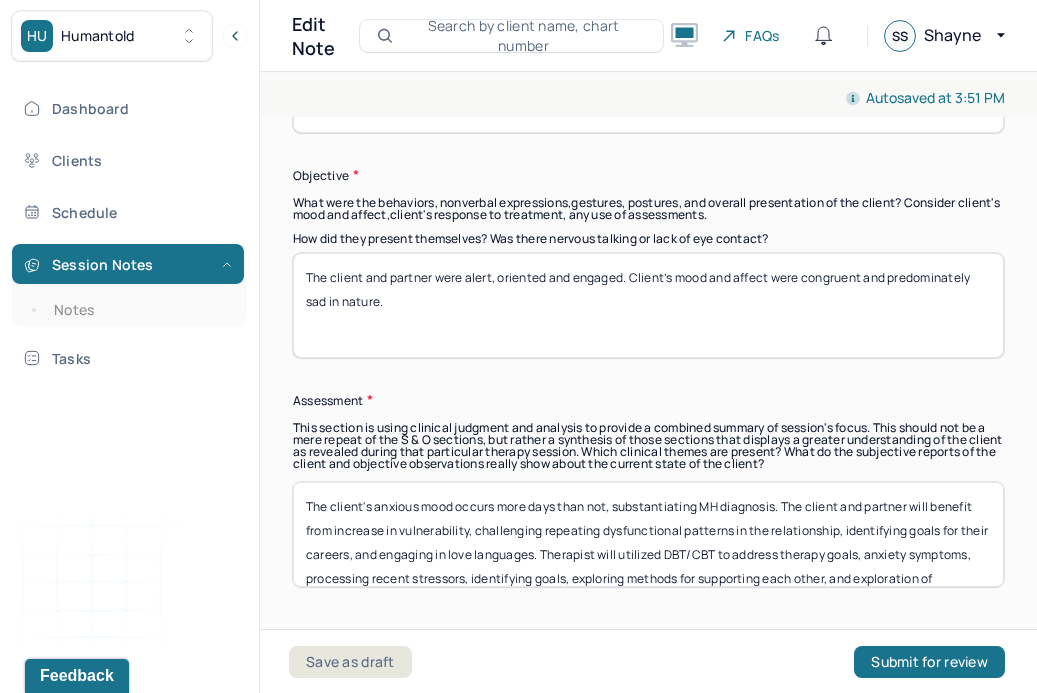click on "The client and partner was alert, oriented and engaged. Client’s mood and affect were congruent and predominately sad in nature." at bounding box center [648, 305] 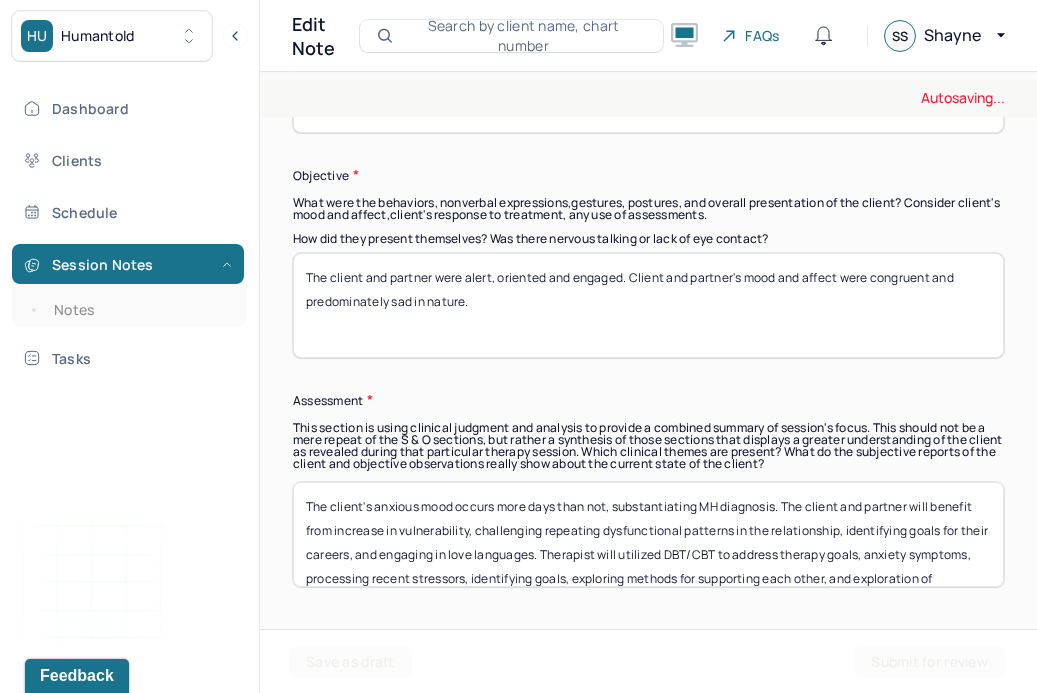 click on "The client and partner were alert, oriented and engaged. Client’s mood and affect were congruent and predominately sad in nature." at bounding box center (648, 305) 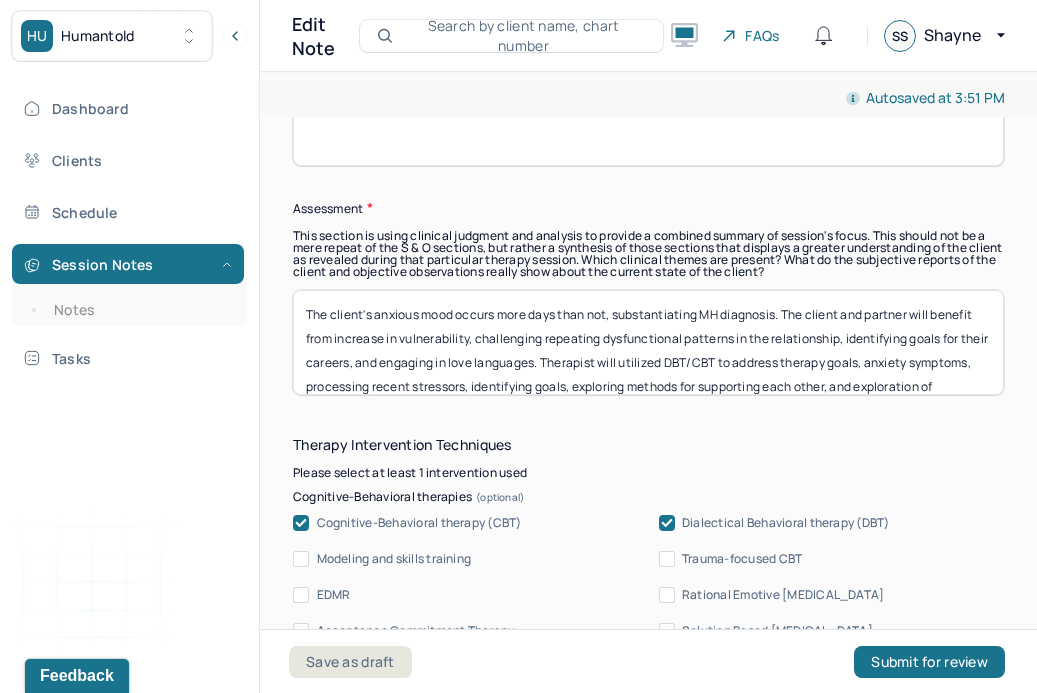 scroll, scrollTop: 1646, scrollLeft: 0, axis: vertical 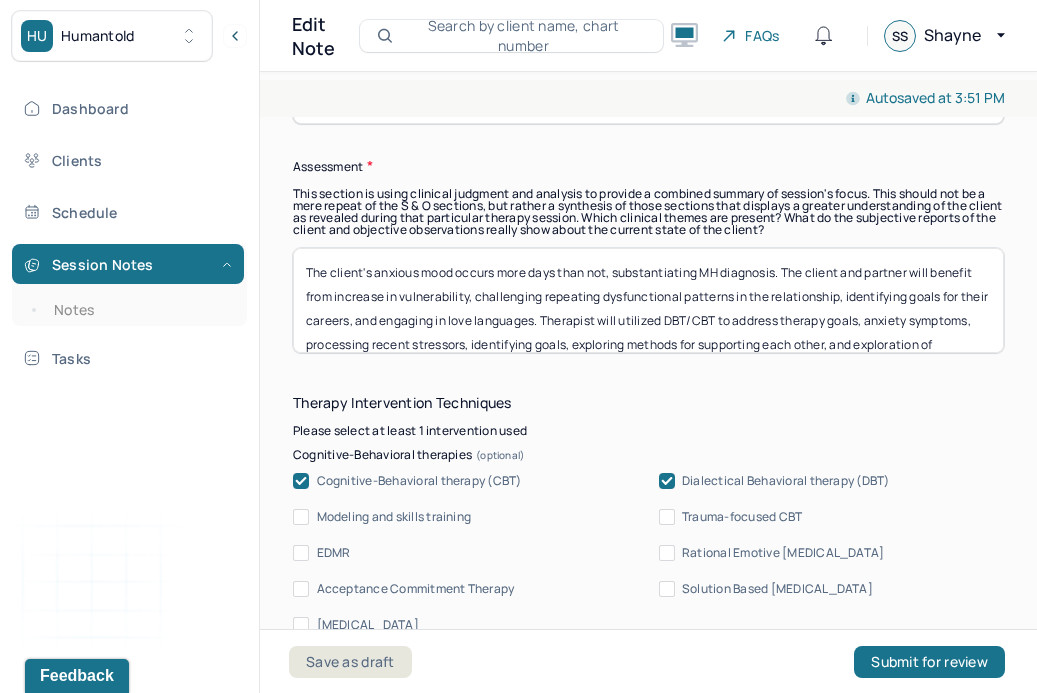 type on "The client and partner were alert, oriented and engaged. Client and partner's mood and affect were congruent and predominately nervous in nature." 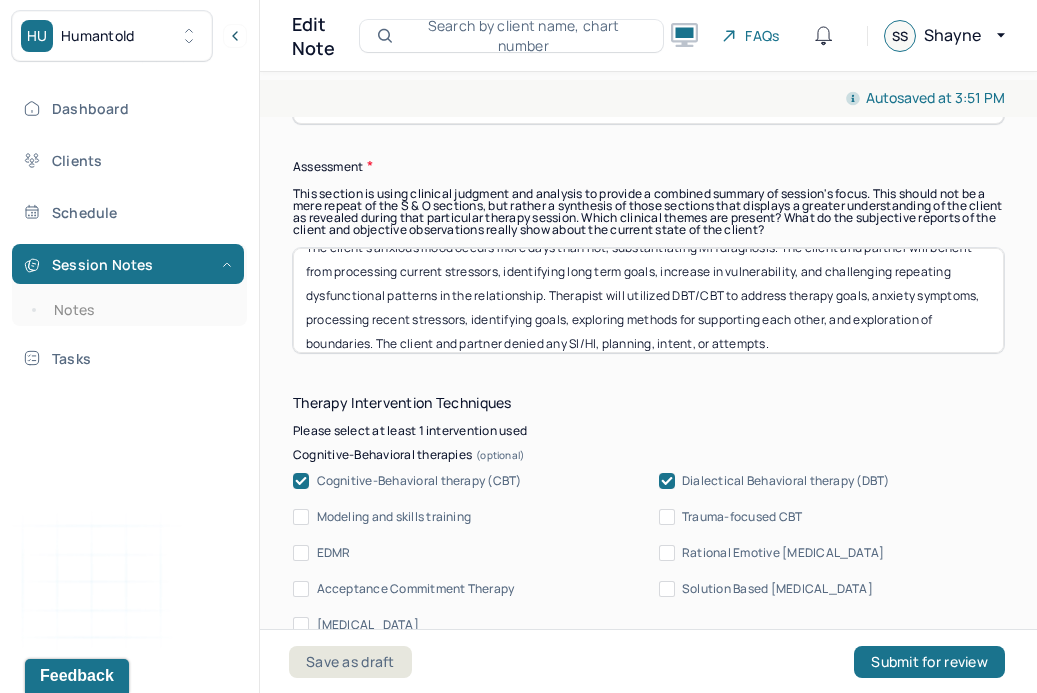 scroll, scrollTop: 40, scrollLeft: 0, axis: vertical 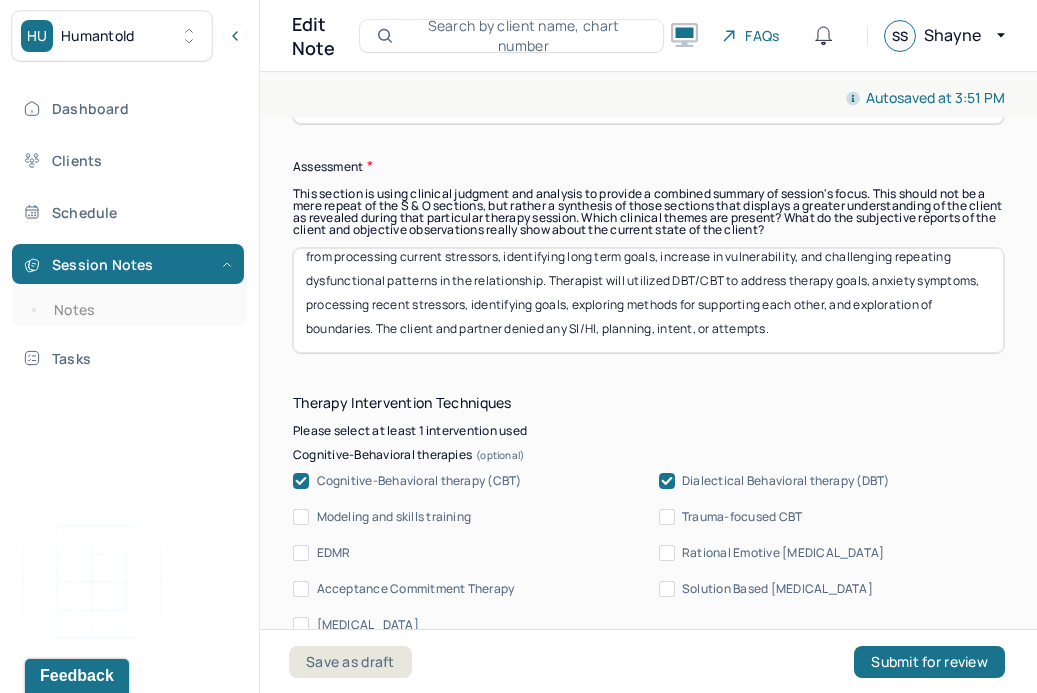 drag, startPoint x: 369, startPoint y: 327, endPoint x: 295, endPoint y: 298, distance: 79.47956 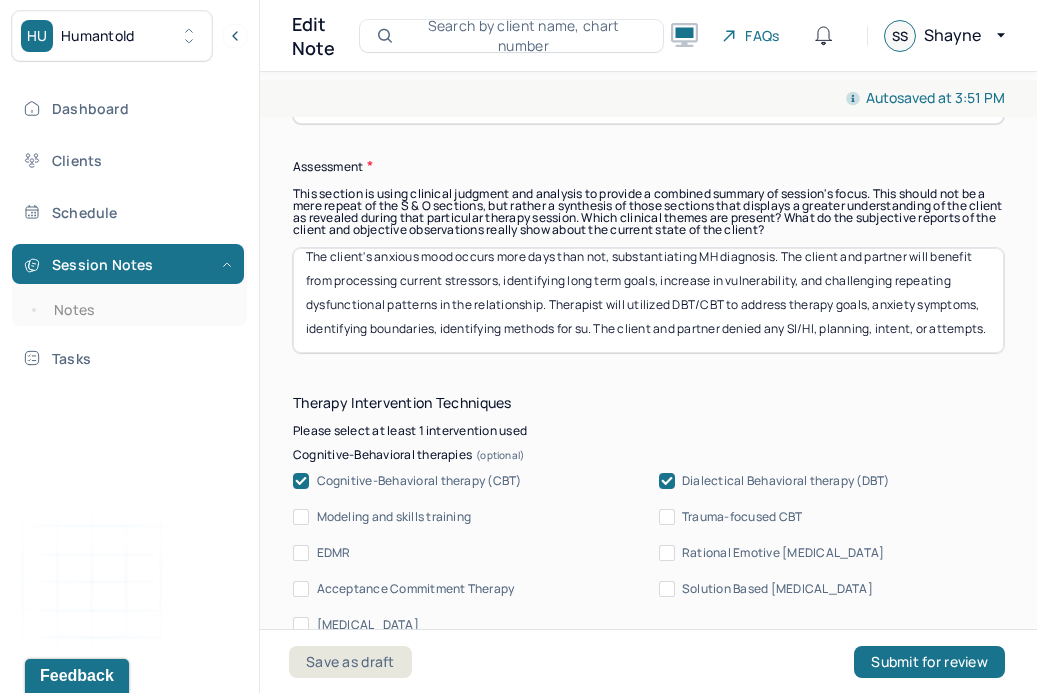 scroll, scrollTop: 40, scrollLeft: 0, axis: vertical 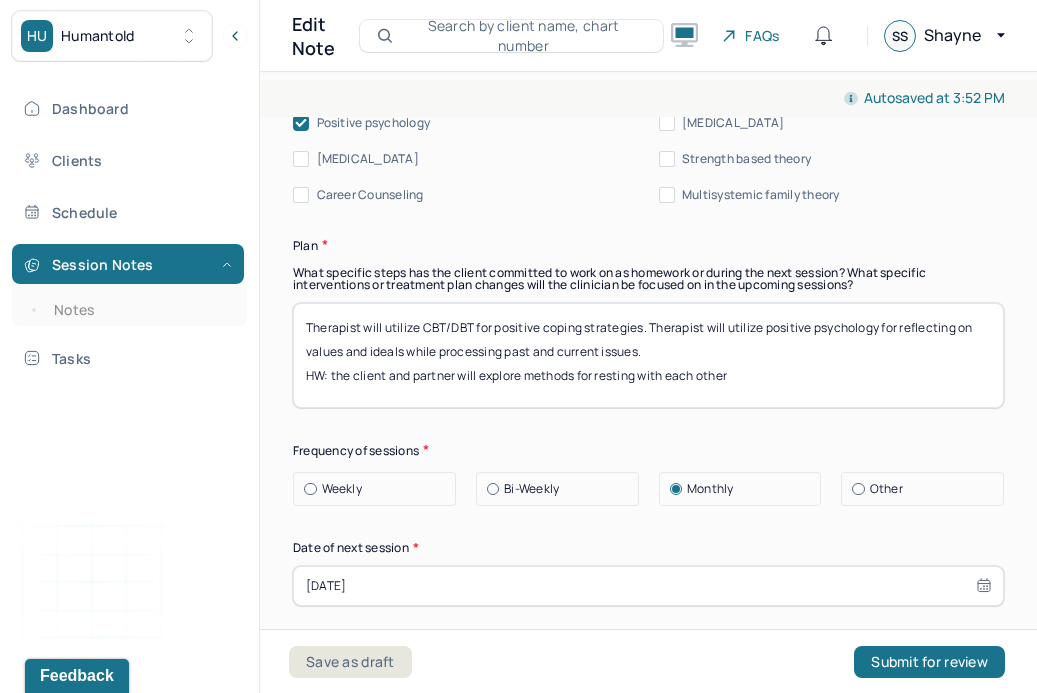 type on "The client's anxious mood occurs more days than not, substantiating MH diagnosis. The client and partner will benefit from processing current stressors, identifying long term goals, increase in vulnerability, and challenging repeating dysfunctional patterns in the relationship. Therapist will utilized DBT/CBT to address therapy goals, anxiety symptoms, identifying boundaries, identifying methods for supporting each other, and identifying patterns leading to burnout. The client and partner denied any SI/HI, planning, intent, or attempts." 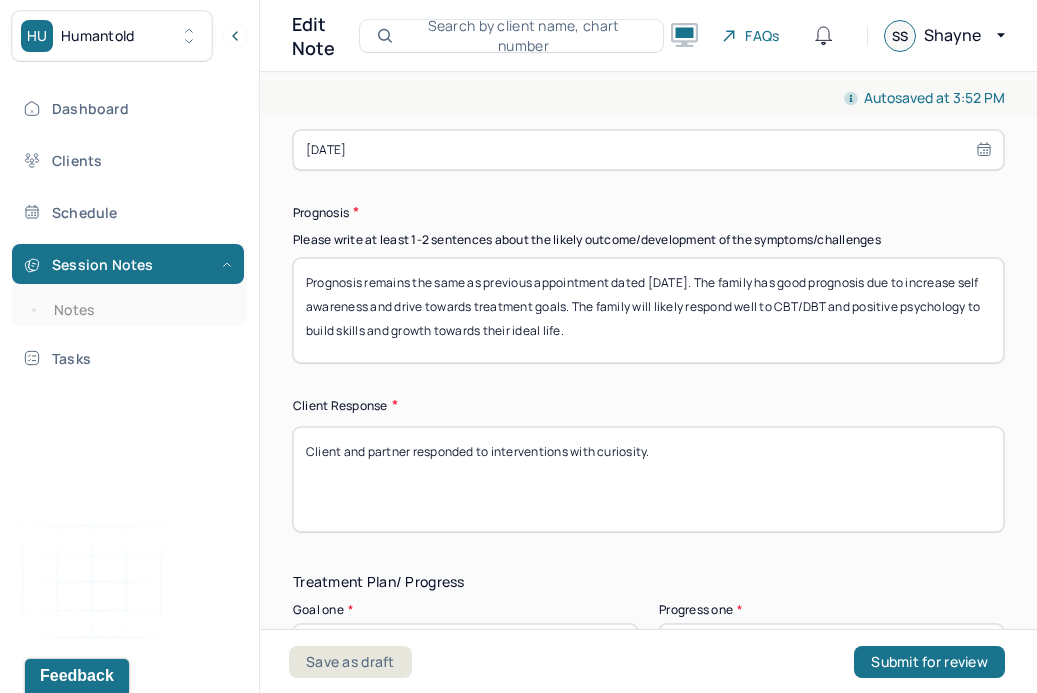 scroll, scrollTop: 2910, scrollLeft: 0, axis: vertical 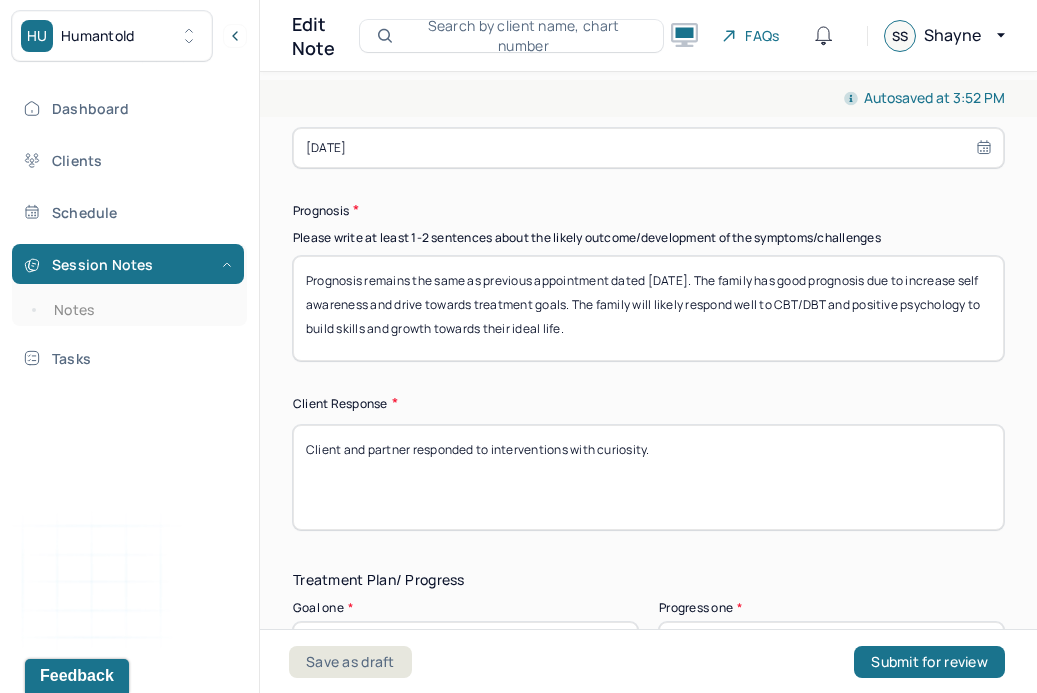 type on "Therapist will utilize CBT/DBT for positive coping strategies. Therapist will utilize positive psychology for reflecting on values and ideals while processing past and current issues.
HW: the client and partner will adapt methods for supporting each other and continue to check in with each other" 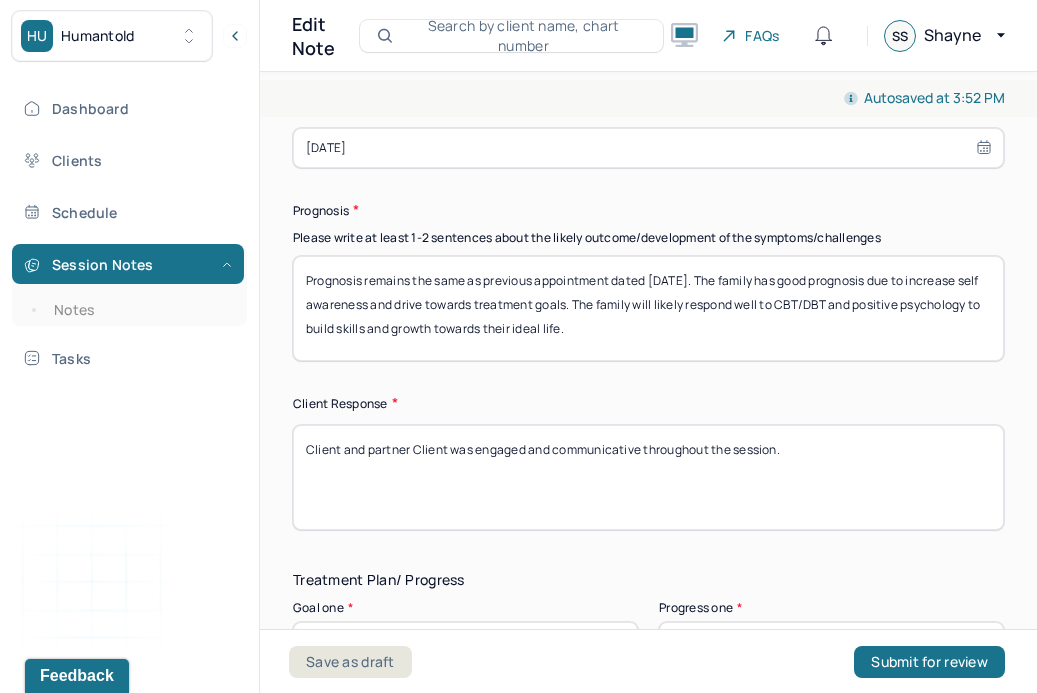 drag, startPoint x: 471, startPoint y: 444, endPoint x: 414, endPoint y: 443, distance: 57.00877 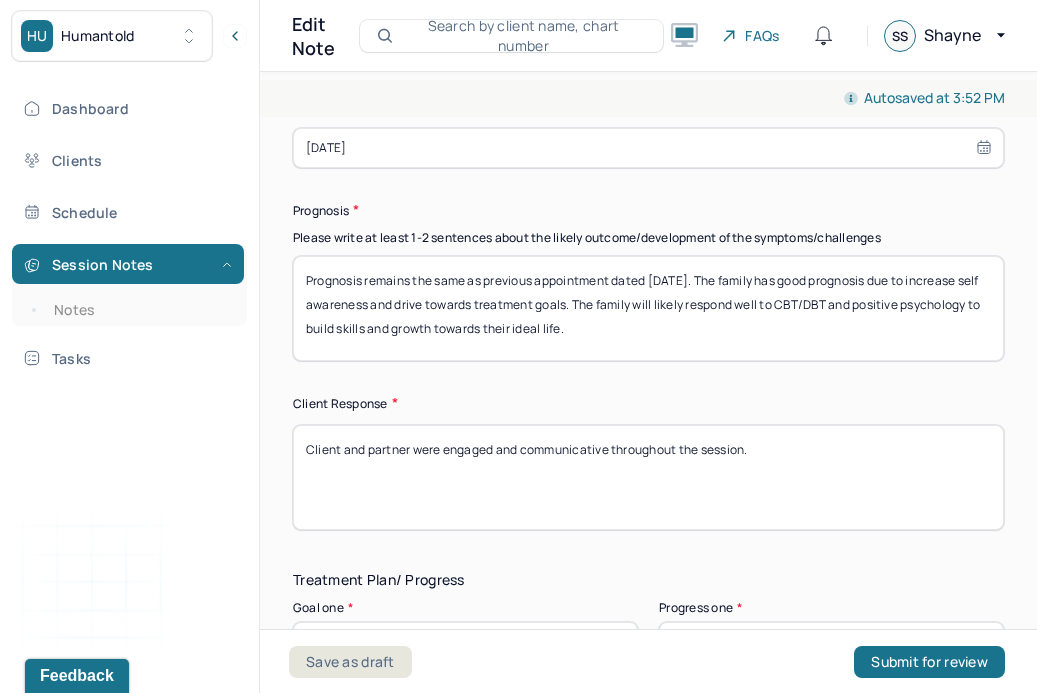 type on "Client and partner were engaged and communicative throughout the session." 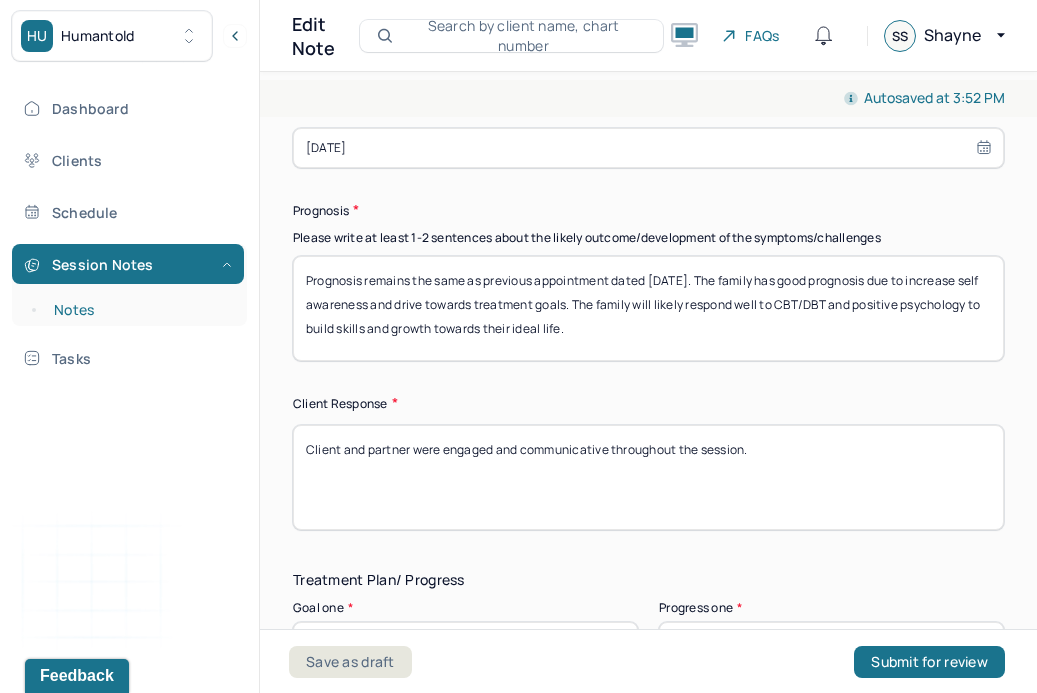 scroll, scrollTop: 3162, scrollLeft: 0, axis: vertical 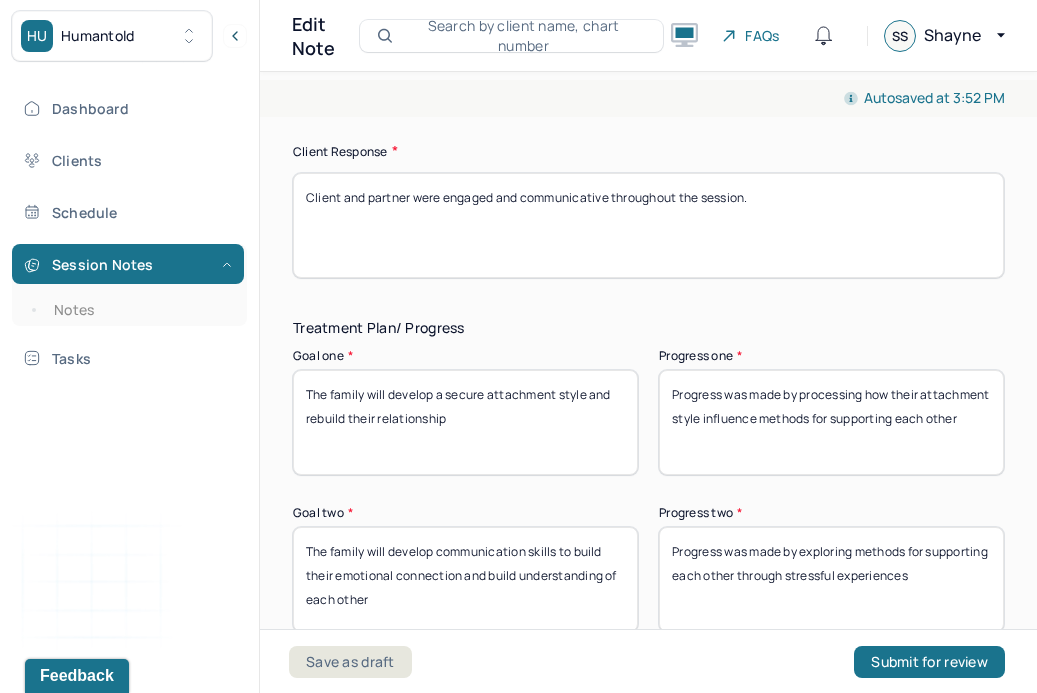 drag, startPoint x: 769, startPoint y: 447, endPoint x: 798, endPoint y: 400, distance: 55.226807 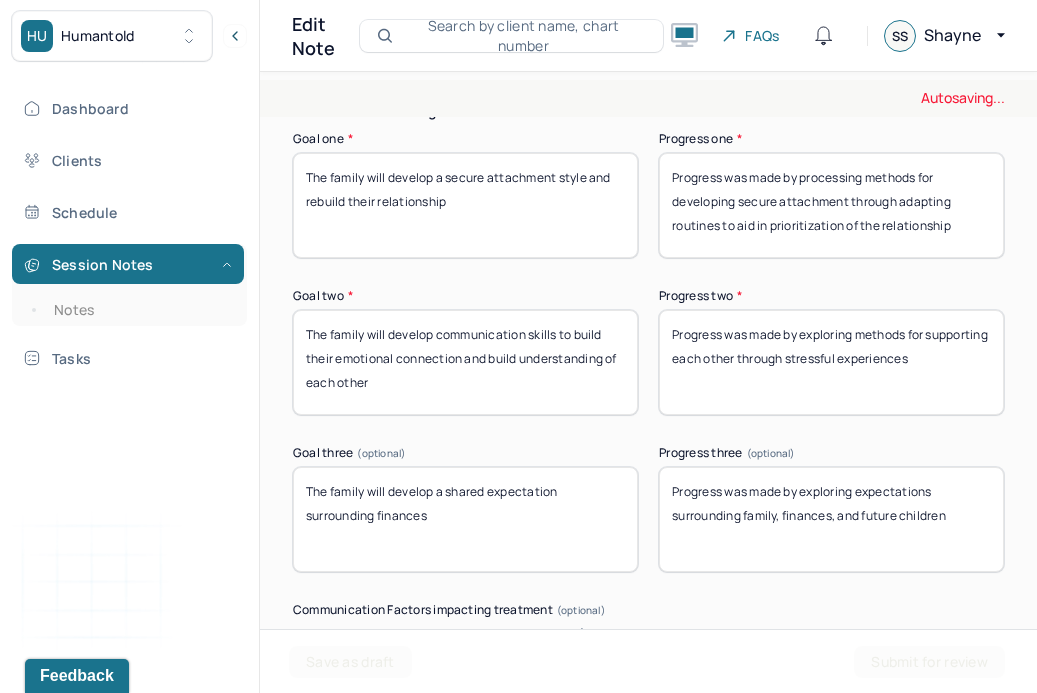 scroll, scrollTop: 3383, scrollLeft: 0, axis: vertical 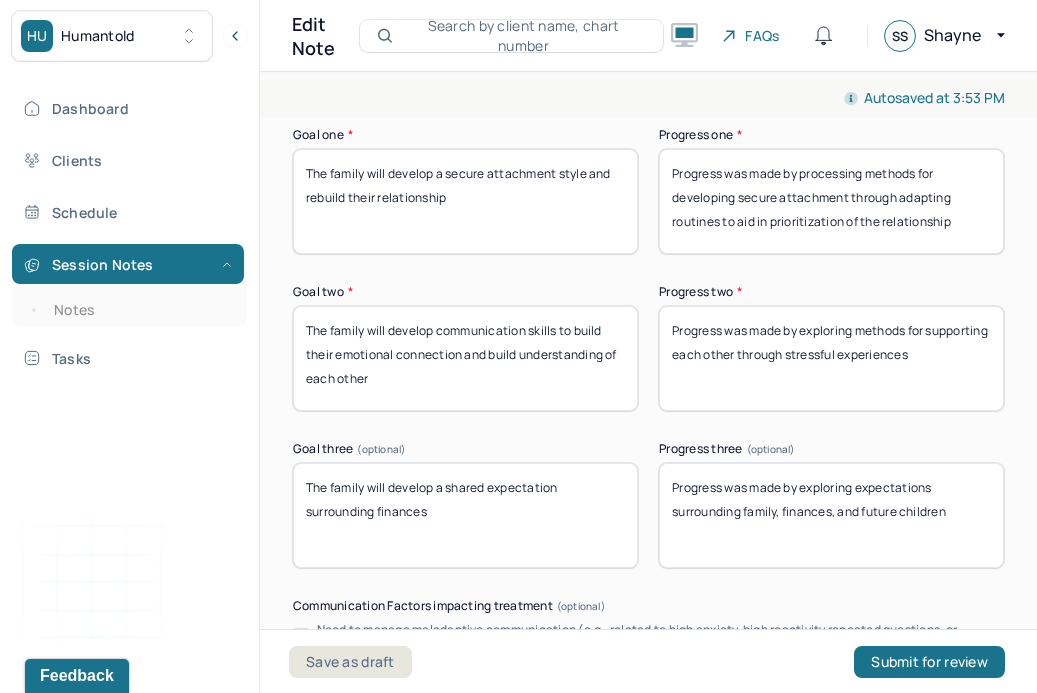type on "Progress was made by processing methods for developing secure attachment through adapting routines to aid in prioritization of the relationship" 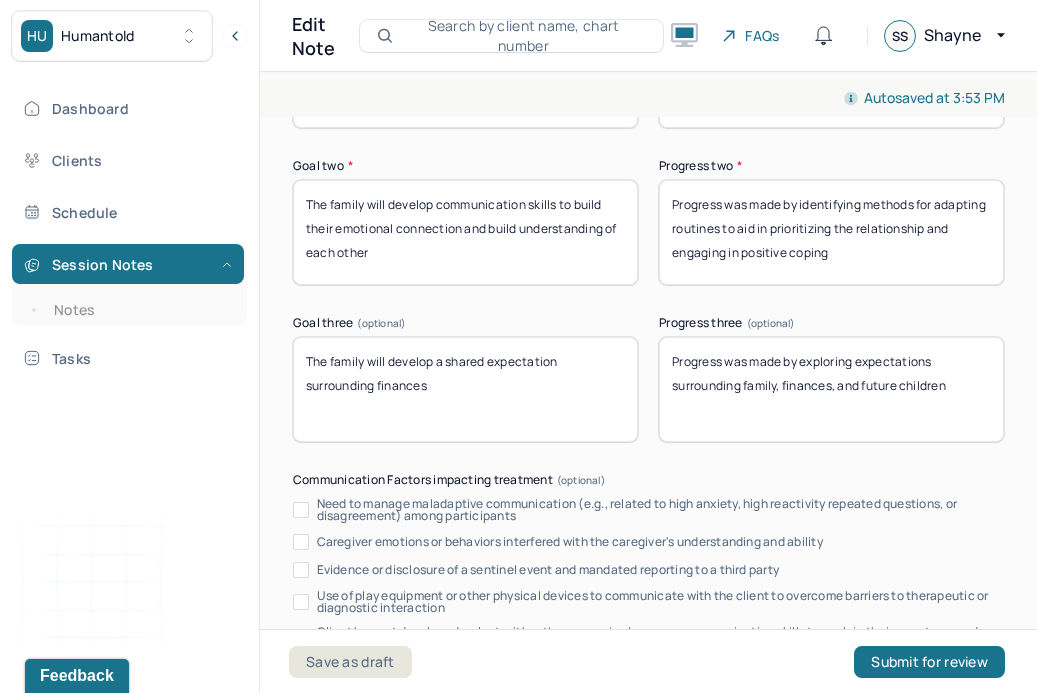 scroll, scrollTop: 3517, scrollLeft: 0, axis: vertical 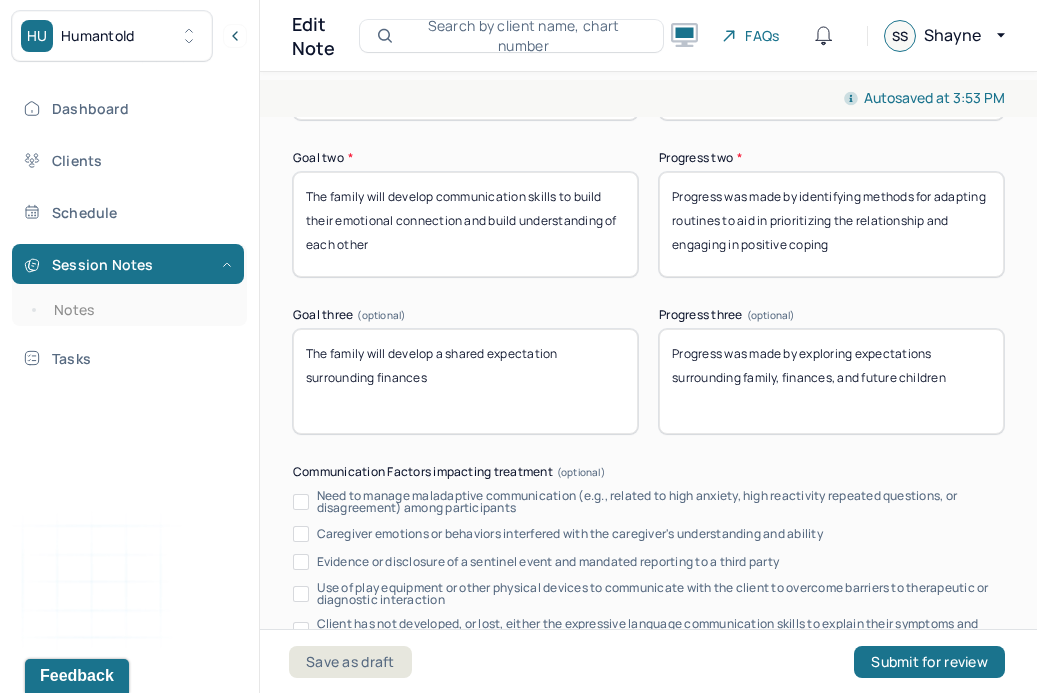 type on "Progress was made by identifying methods for adapting routines to aid in prioritizing the relationship and engaging in positive coping" 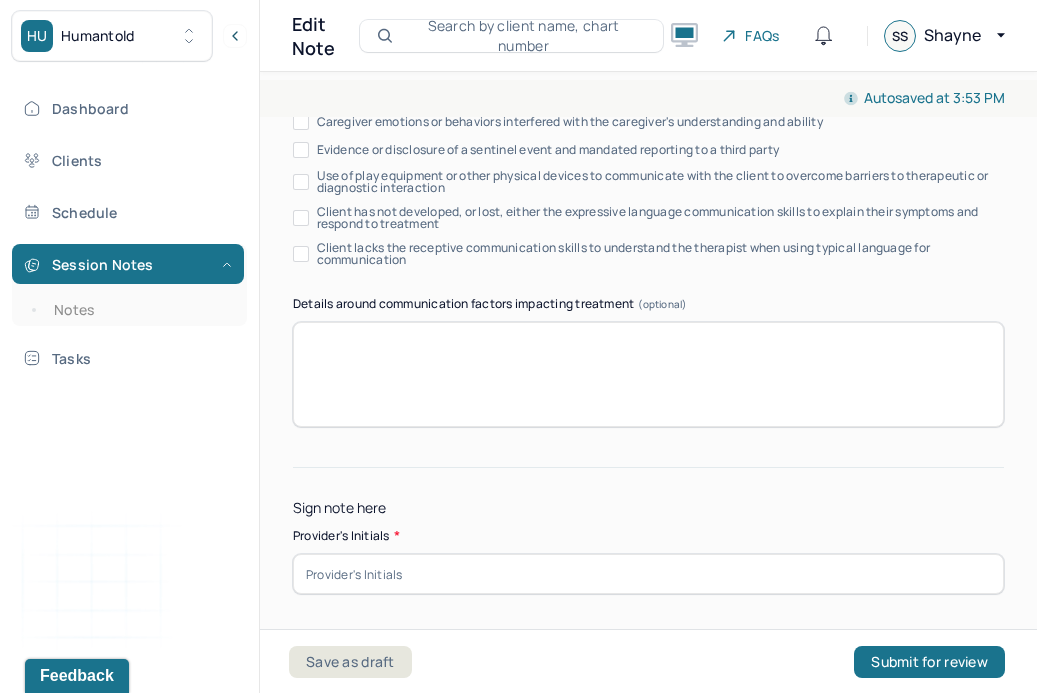 scroll, scrollTop: 4009, scrollLeft: 0, axis: vertical 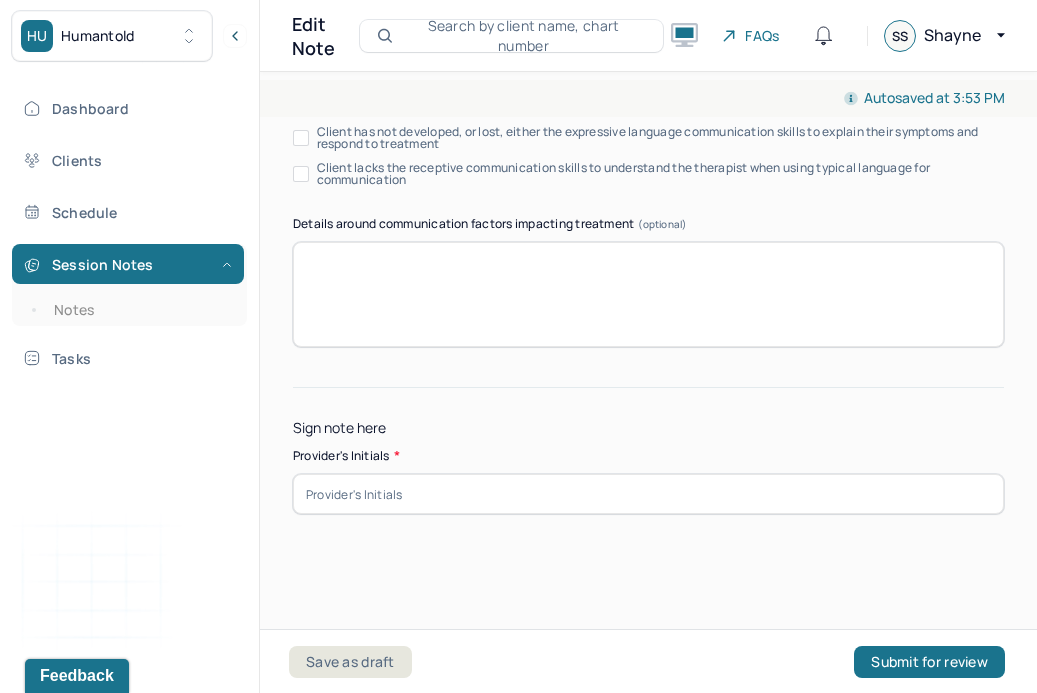 type on "Progress was made by identifying long term goals for their relationship" 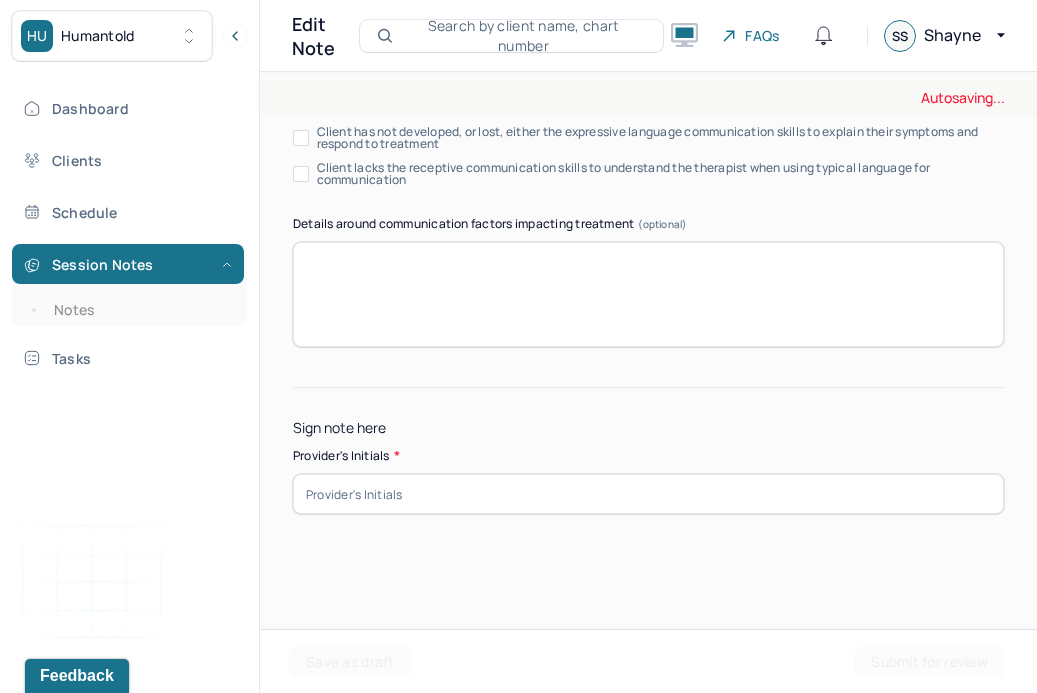 click at bounding box center [648, 494] 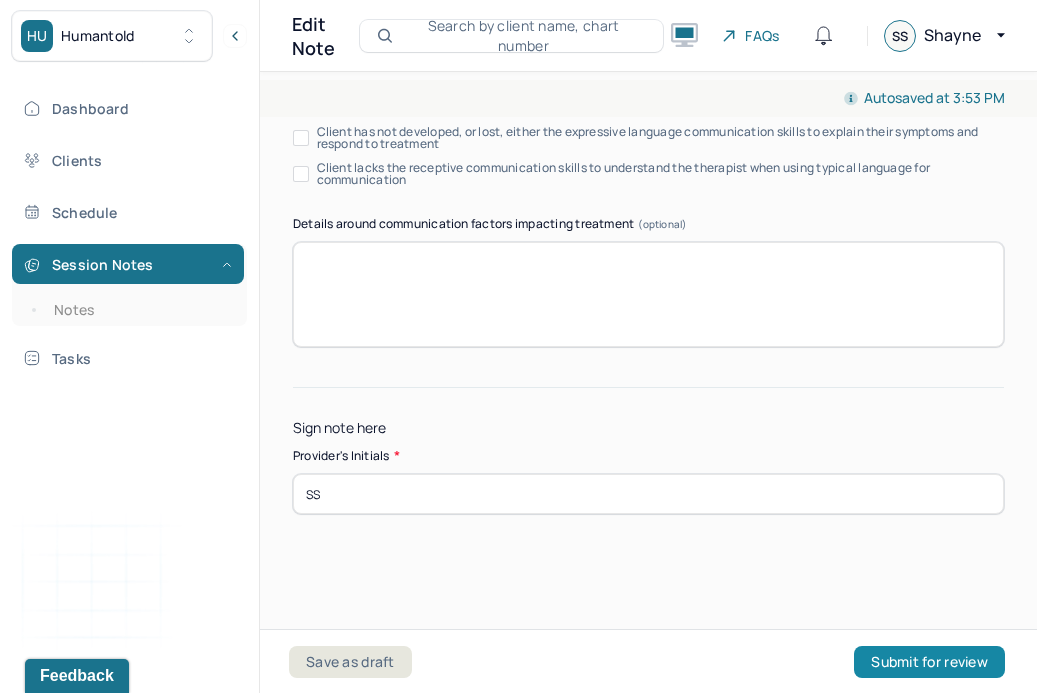 type on "SS" 